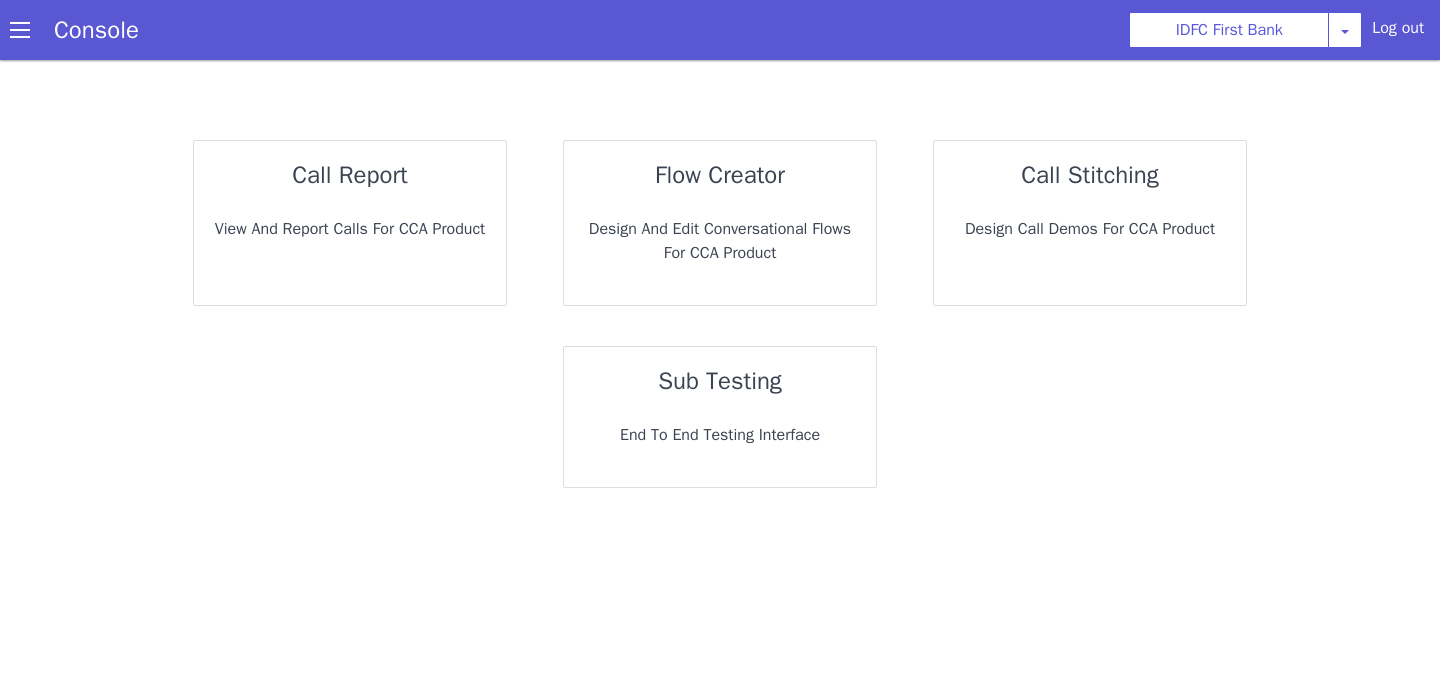 scroll, scrollTop: 0, scrollLeft: 0, axis: both 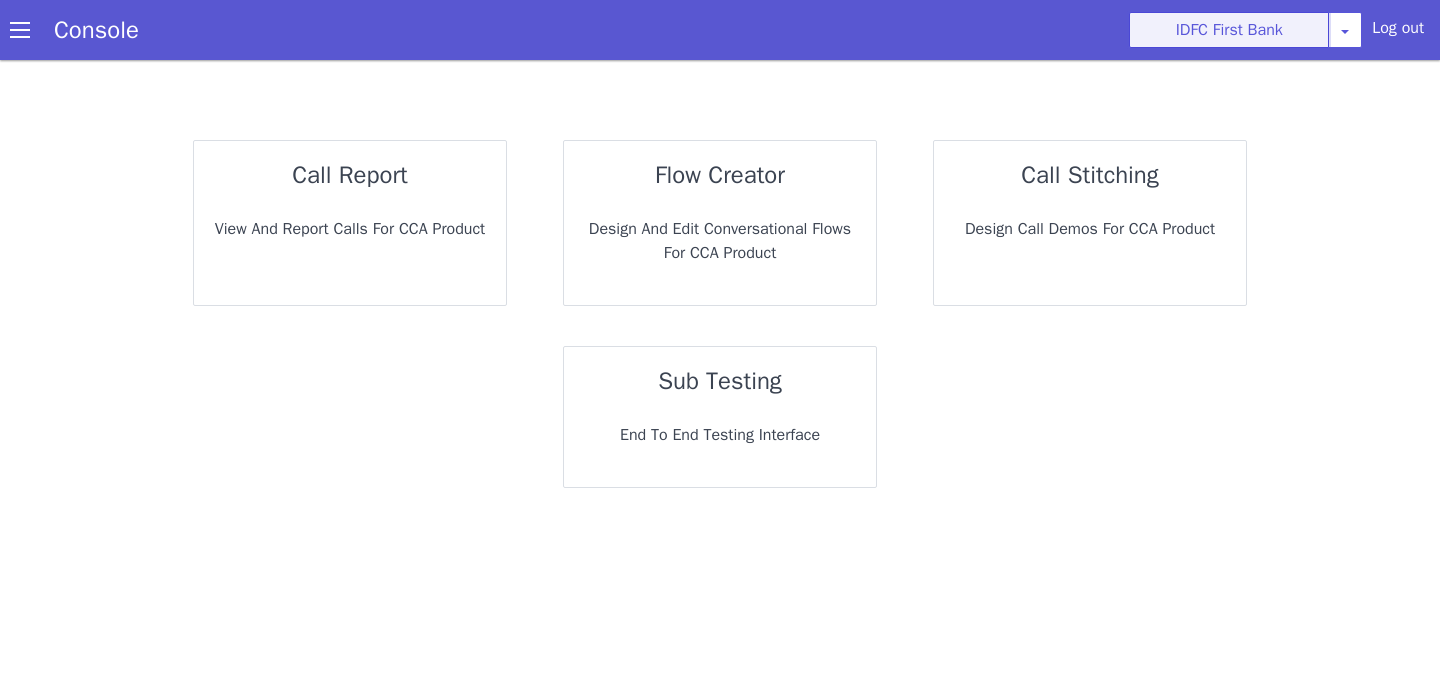 click on "IDFC First Bank" at bounding box center [1229, 30] 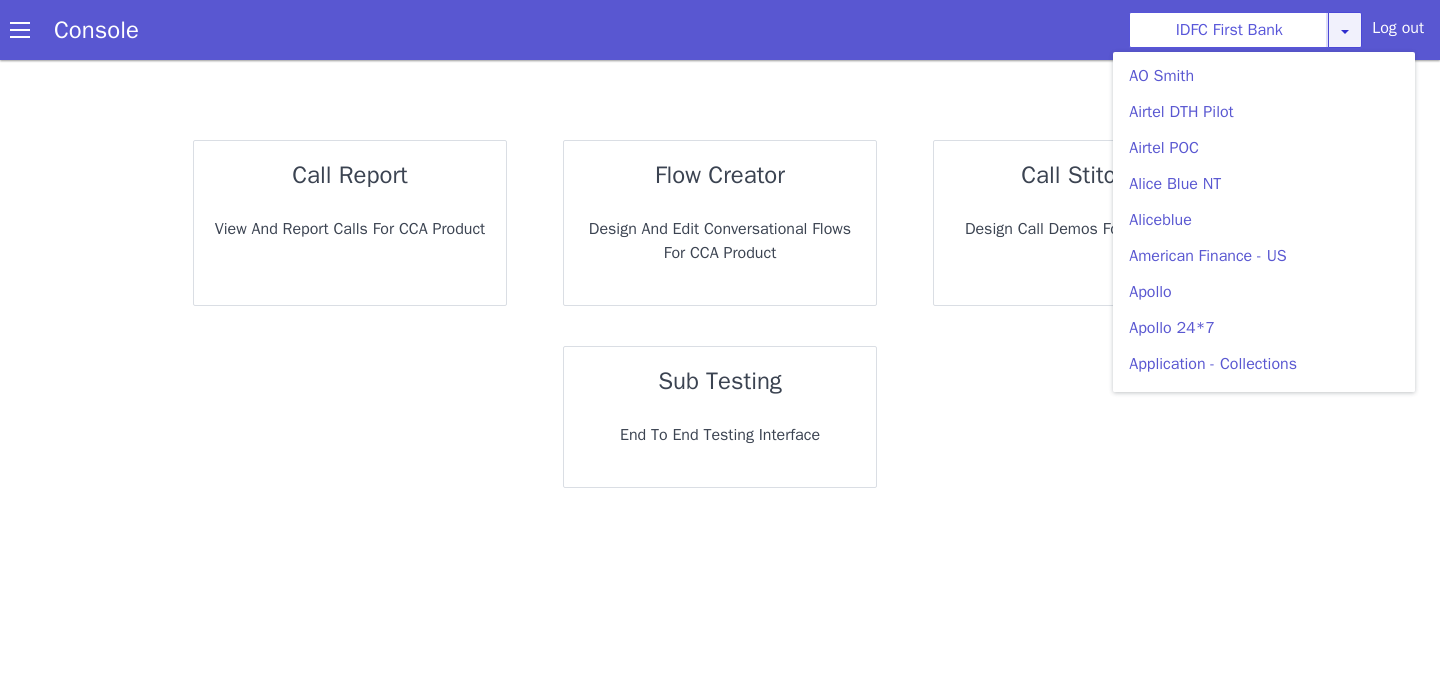 click on "IDFC First Bank AO Smith Airtel DTH Pilot Airtel POC Alice Blue NT Aliceblue American Finance - US Apollo Apollo 24*7 Application - Collections ArchiveClient Auto NPS feedback Avaya Devconnect Axis Axis AMC Axis Outbound BAGIC BALIC BALIC Old 2 Bajaj Autofinance Bajaj Fin Banking Demo Barbeque Nation Buy Now Pay Later Cars24 Cashe Central Bank of India Charles Tyrwhitt Cholamandalam Finance Consumer Durables Coverfox Covid19 Helpline Credgenics CreditMate DPDzero DUMMY Data collection Demo - Collections Dish TV E2E_VB_PAMS_India ERCM Emeritus Eureka Forbes - LQ FFAM360 - US Familiarity Farming_Axis Finaccel Flipkart Flow Templates Fusion Microfinance Giorgos_TestBot Great Learning Grievance Bot HDB Finance HDFC HDFC Ergo HDFC Freedom CC HDFC Life Demo HDFC Securities Hathway Internet Hathway V2 Home Credit IBM IBM Banking Demo ICICI ICICI Bank Outbound ICICI Lombard Persistency ICICI Prudential ICICI securities ICICI_lombard IDFC - Test IDFC First Bank IFFCO Tokio Insurance Iffco Tokio Indiamart Indigo Kent" at bounding box center [1245, 30] 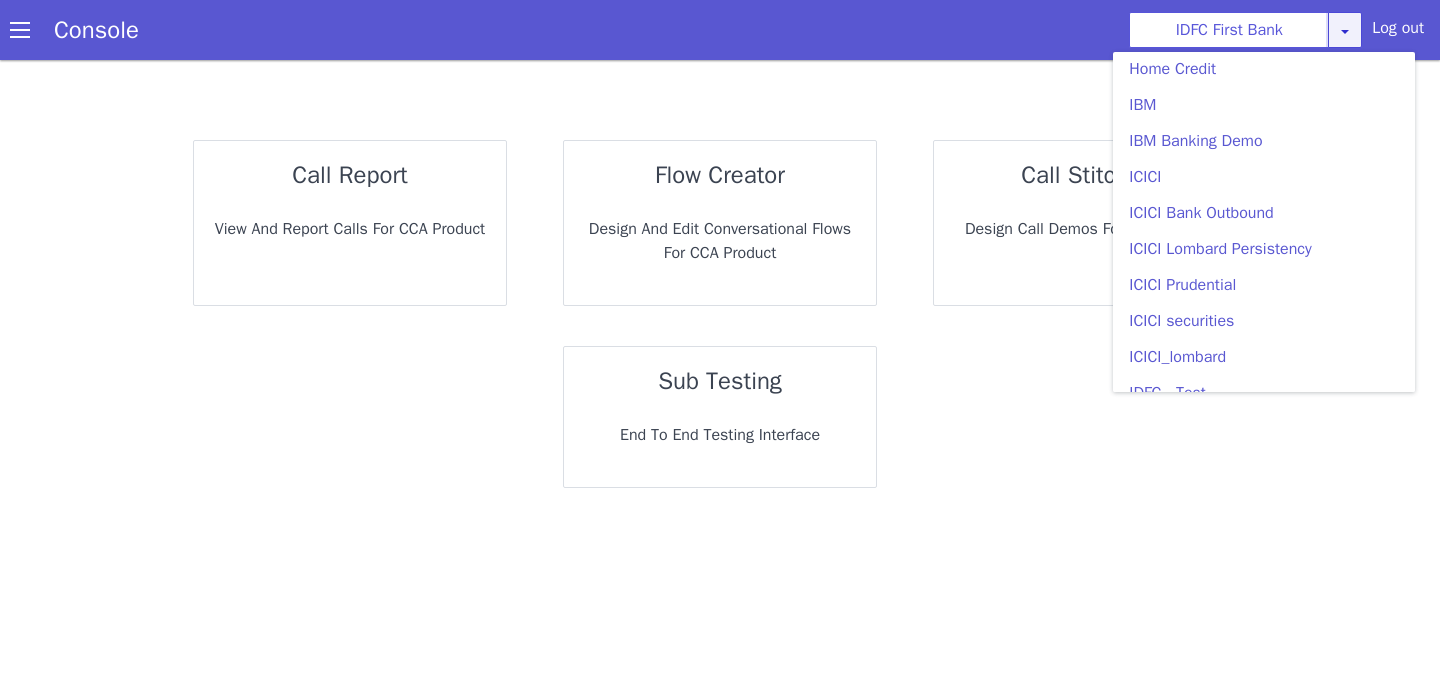 scroll, scrollTop: 2214, scrollLeft: 0, axis: vertical 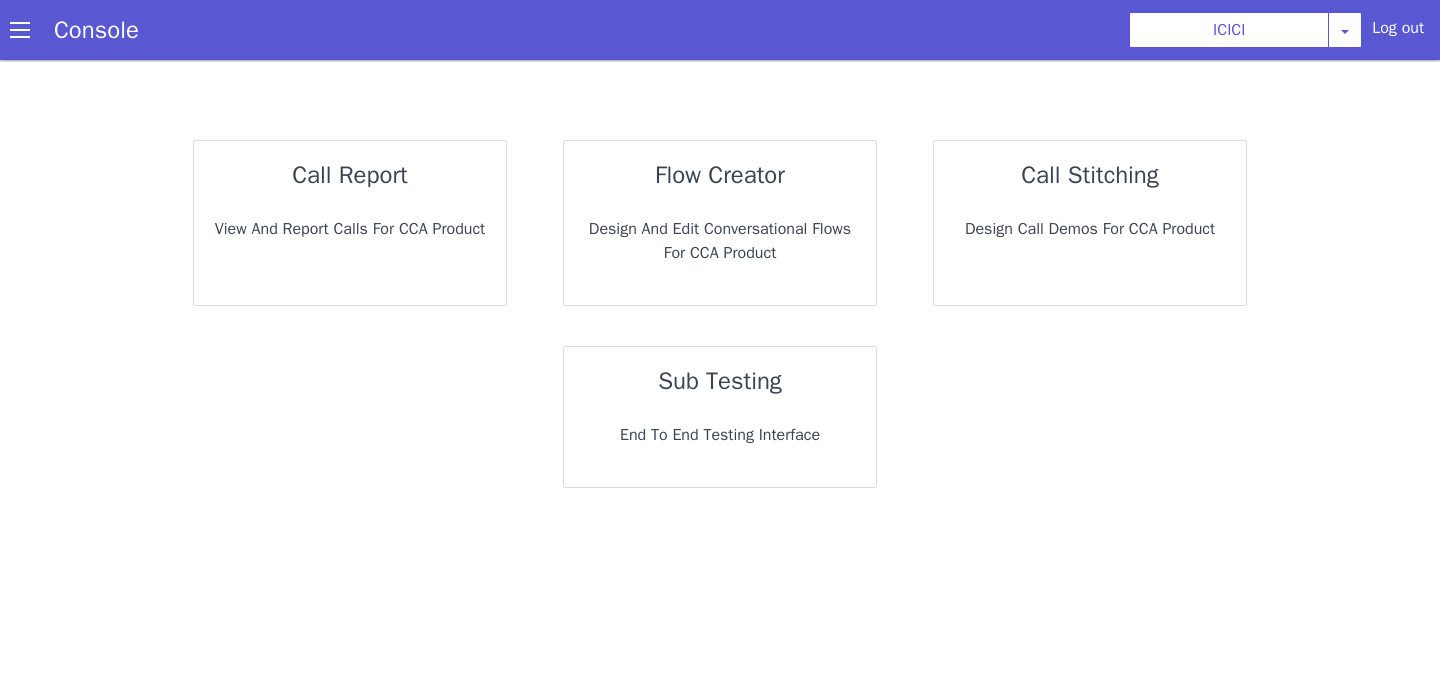 click on "flow creator Design and Edit Conversational flows for CCA Product" at bounding box center (720, 223) 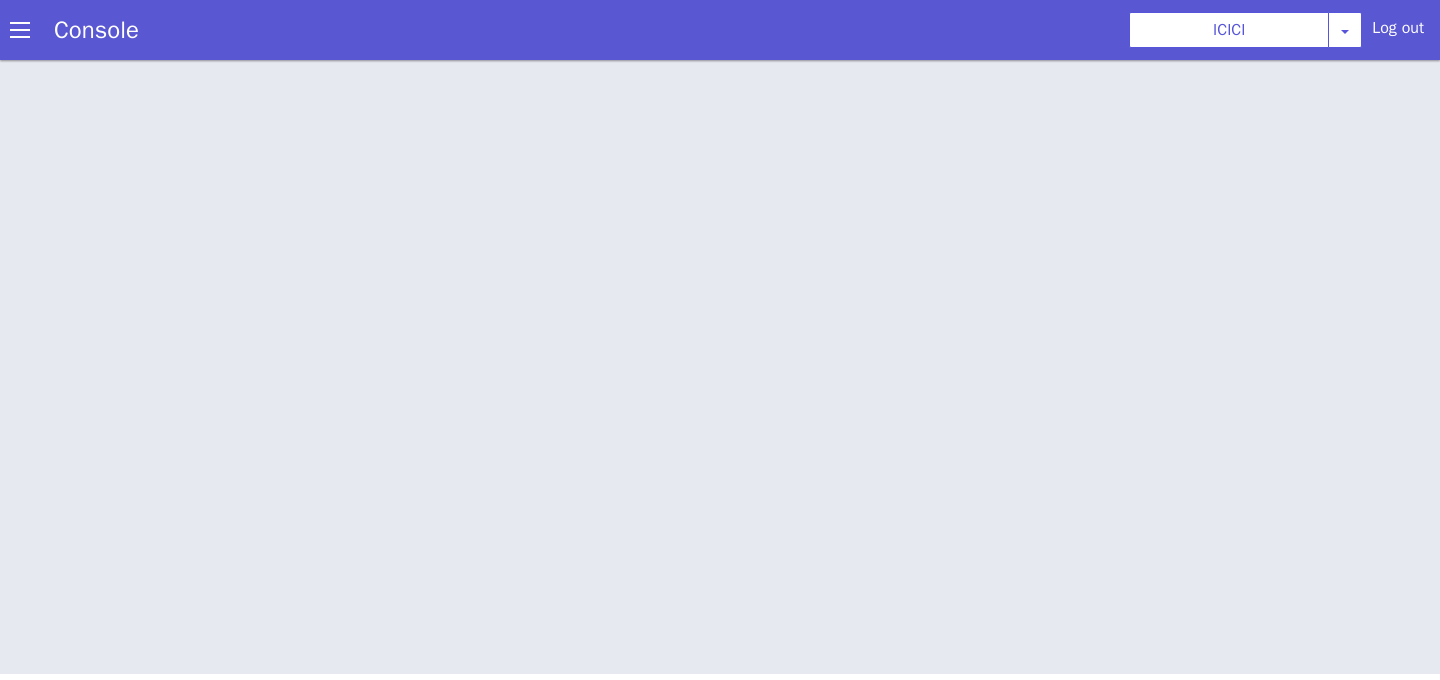 scroll, scrollTop: 0, scrollLeft: 0, axis: both 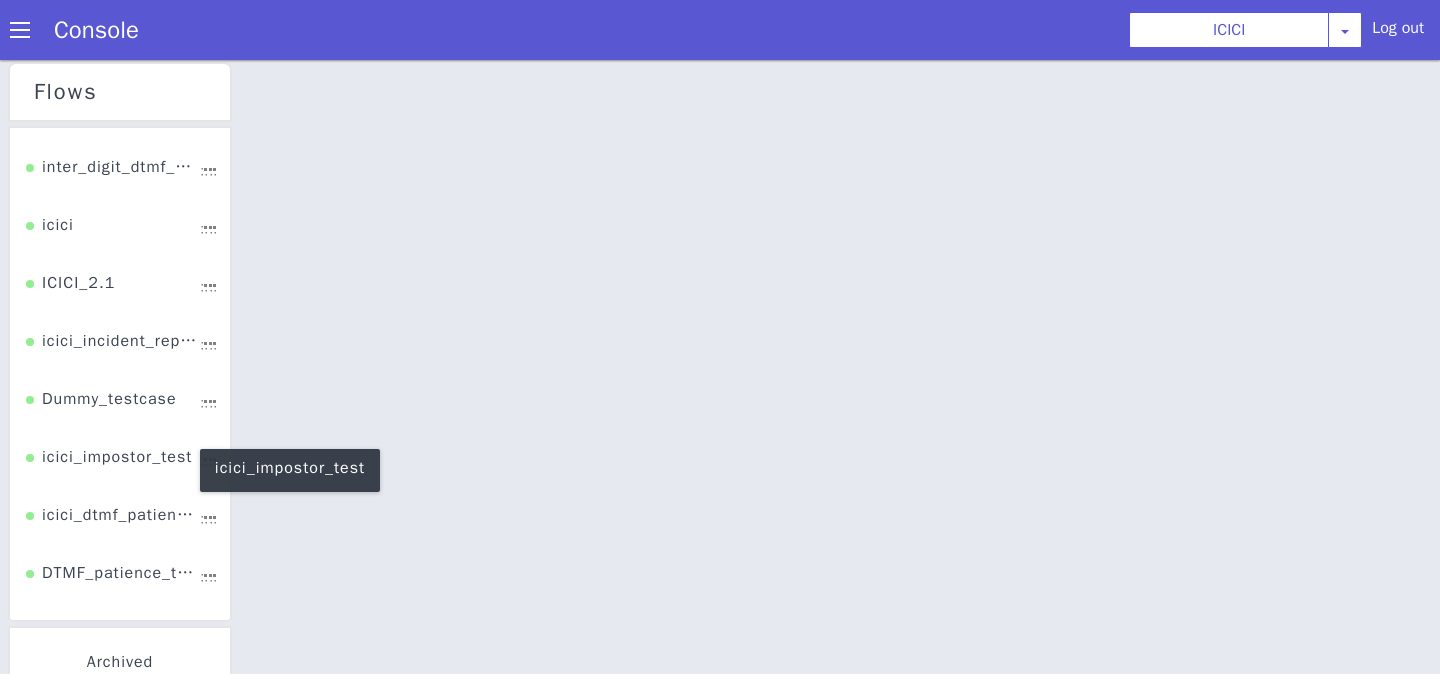 click on "icici_impostor_test" at bounding box center (109, 464) 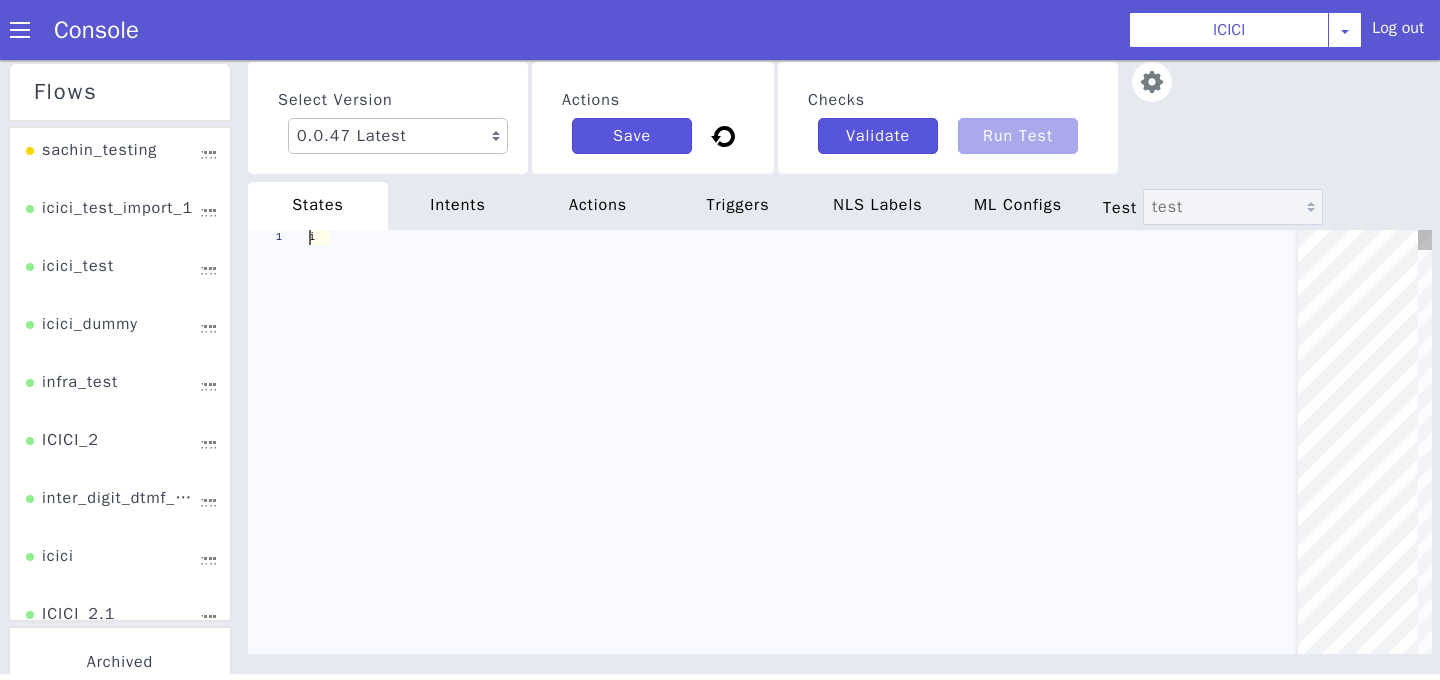 type on "init: "API_LANGUAGE_SET"
model: "icici-dialogy"
basepath: "https://s3.ap-south-1.amazonaws.com/hermes-responses/icici_bank/"
tts_provider: "{{if strEquals .language \"en\"}}bing{{else}}bing{{end}}"
tts_agent:
hi: "hi-IN-SwaraNeural"
en: "en-IN-NeerjaNeural"
asr_config:
execution_type: "default"
references:" 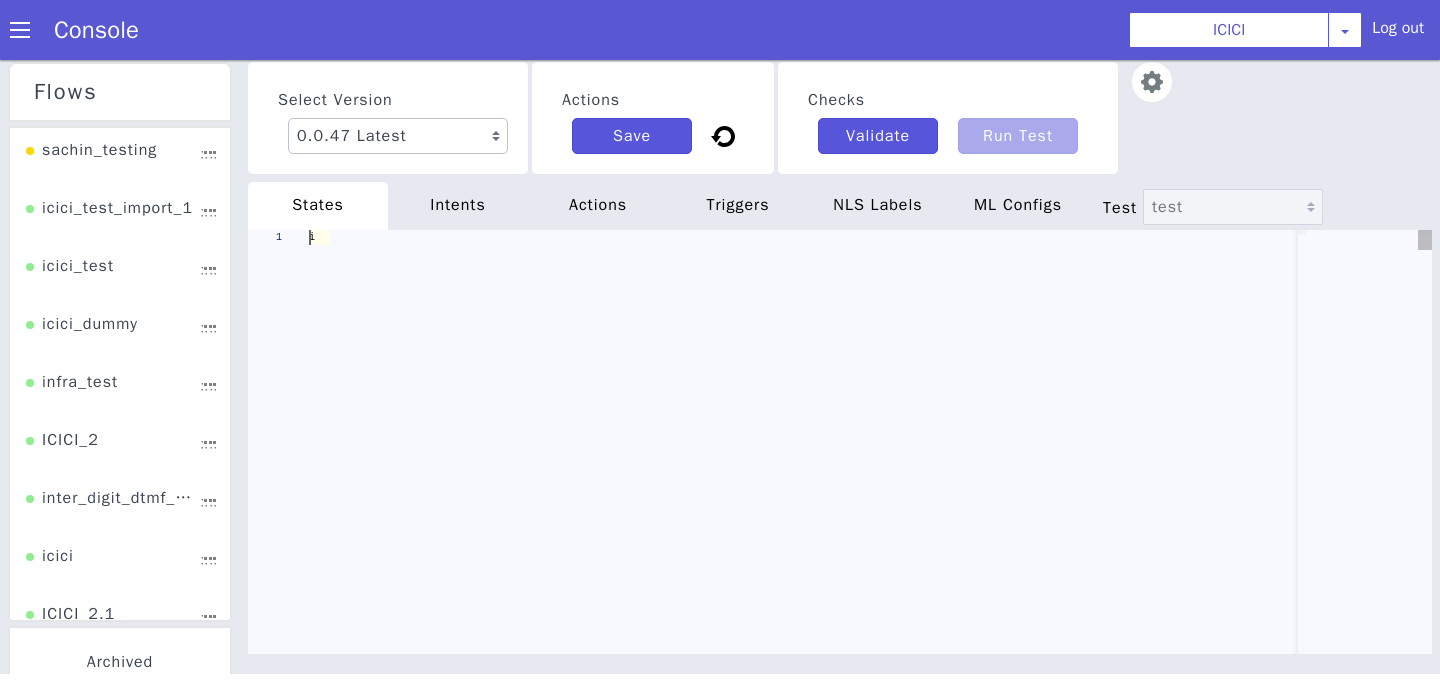 scroll, scrollTop: 0, scrollLeft: 0, axis: both 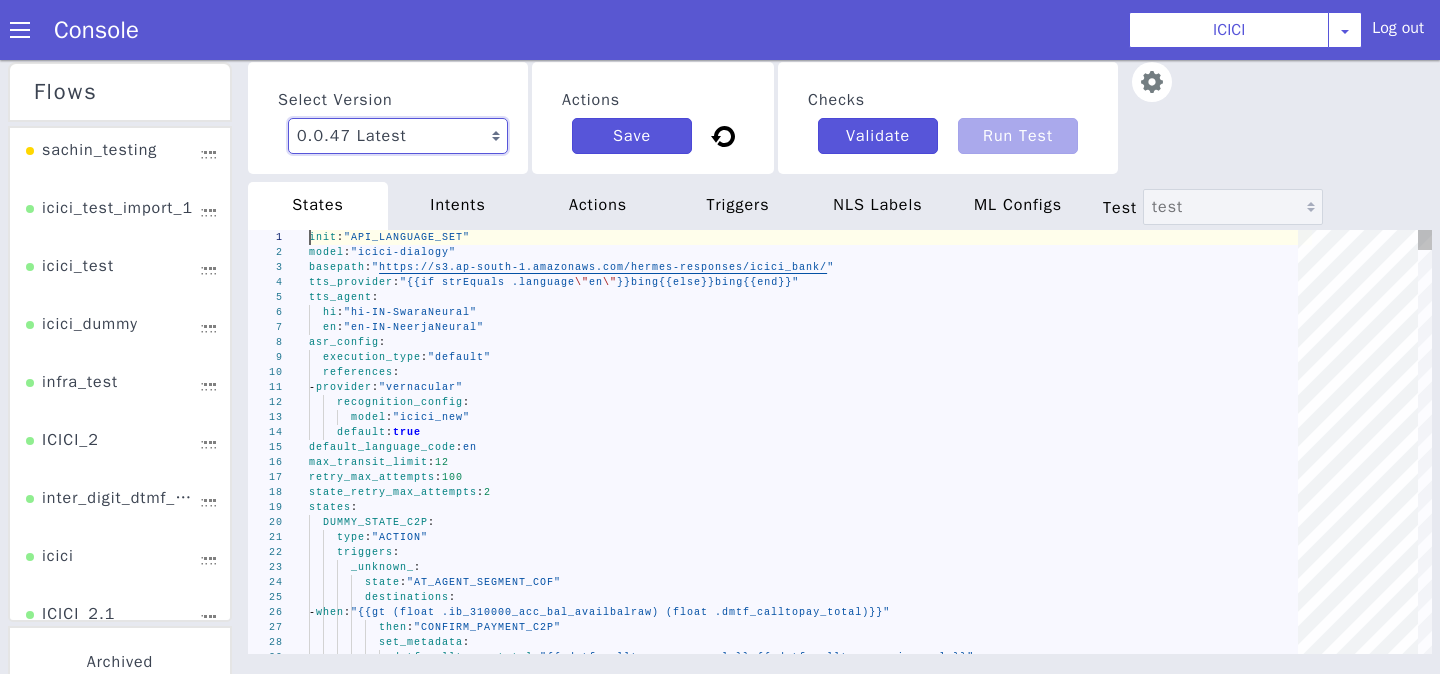 click on "0.0.47 Latest 0.0.46 Current 0.0.45  0.0.44  0.0.43  0.0.42  0.0.41  0.0.40  0.0.39  0.0.38  0.0.37  0.0.36  0.0.35  0.0.34  0.0.33  0.0.32  0.0.31  0.0.30  0.0.29  0.0.28  0.0.27  0.0.26  0.0.25  0.0.24  0.0.23  0.0.22  0.0.21  0.0.20  0.0.19  0.0.18  0.0.17  0.0.16  0.0.15  0.0.14  0.0.13  0.0.12  0.0.11  0.0.10  0.0.9  0.0.8  0.0.7  0.0.6  0.0.5  0.0.4  0.0.3  0.0.2  0.0.1" at bounding box center [398, 136] 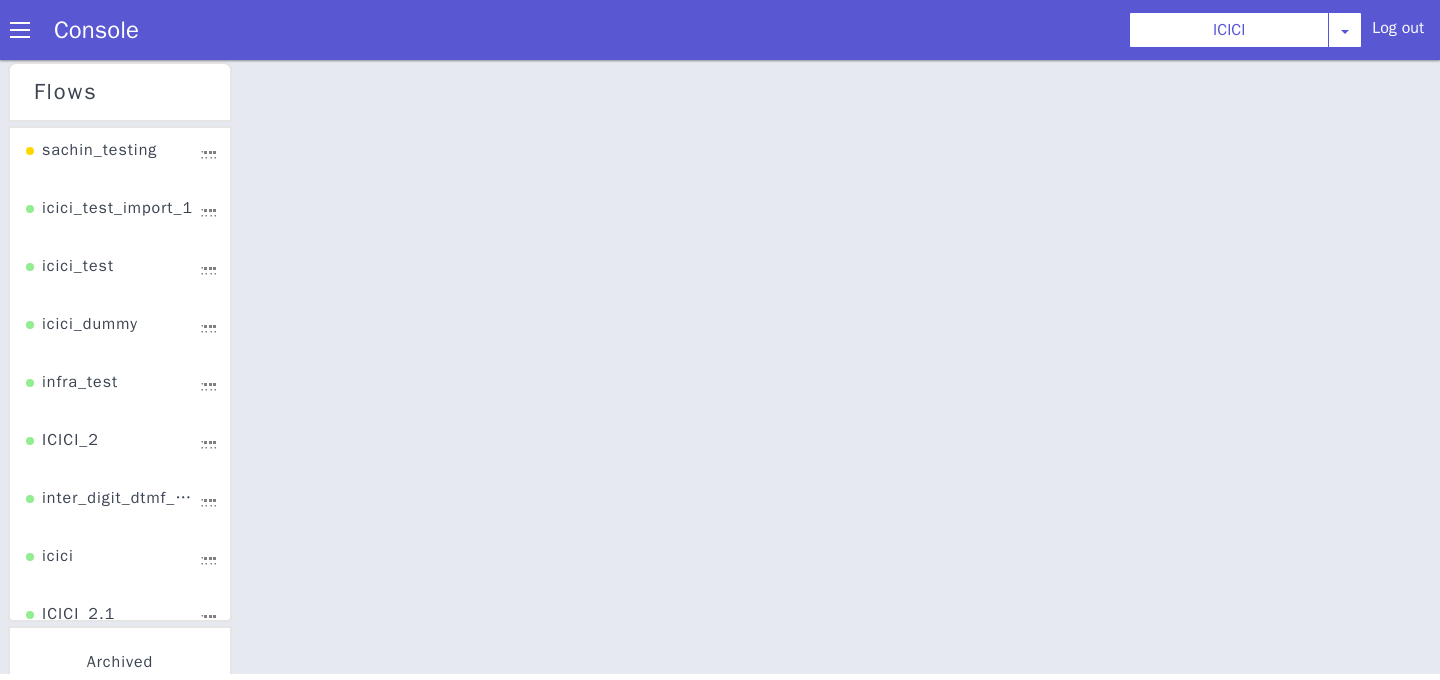 select on "0.0.46" 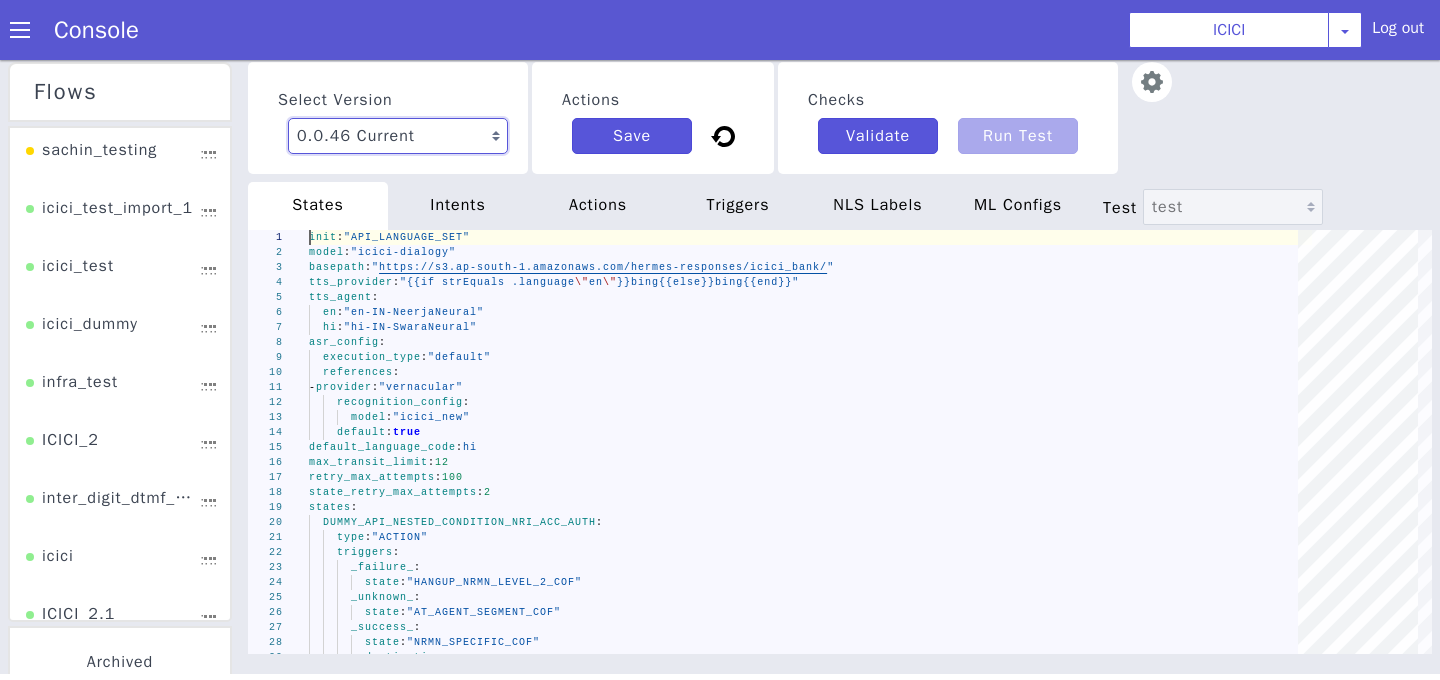 click on "0.0.47 Latest 0.0.46 Current 0.0.45  0.0.44  0.0.43  0.0.42  0.0.41  0.0.40  0.0.39  0.0.38  0.0.37  0.0.36  0.0.35  0.0.34  0.0.33  0.0.32  0.0.31  0.0.30  0.0.29  0.0.28  0.0.27  0.0.26  0.0.25  0.0.24  0.0.23  0.0.22  0.0.21  0.0.20  0.0.19  0.0.18  0.0.17  0.0.16  0.0.15  0.0.14  0.0.13  0.0.12  0.0.11  0.0.10  0.0.9  0.0.8  0.0.7  0.0.6  0.0.5  0.0.4  0.0.3  0.0.2  0.0.1" at bounding box center (398, 136) 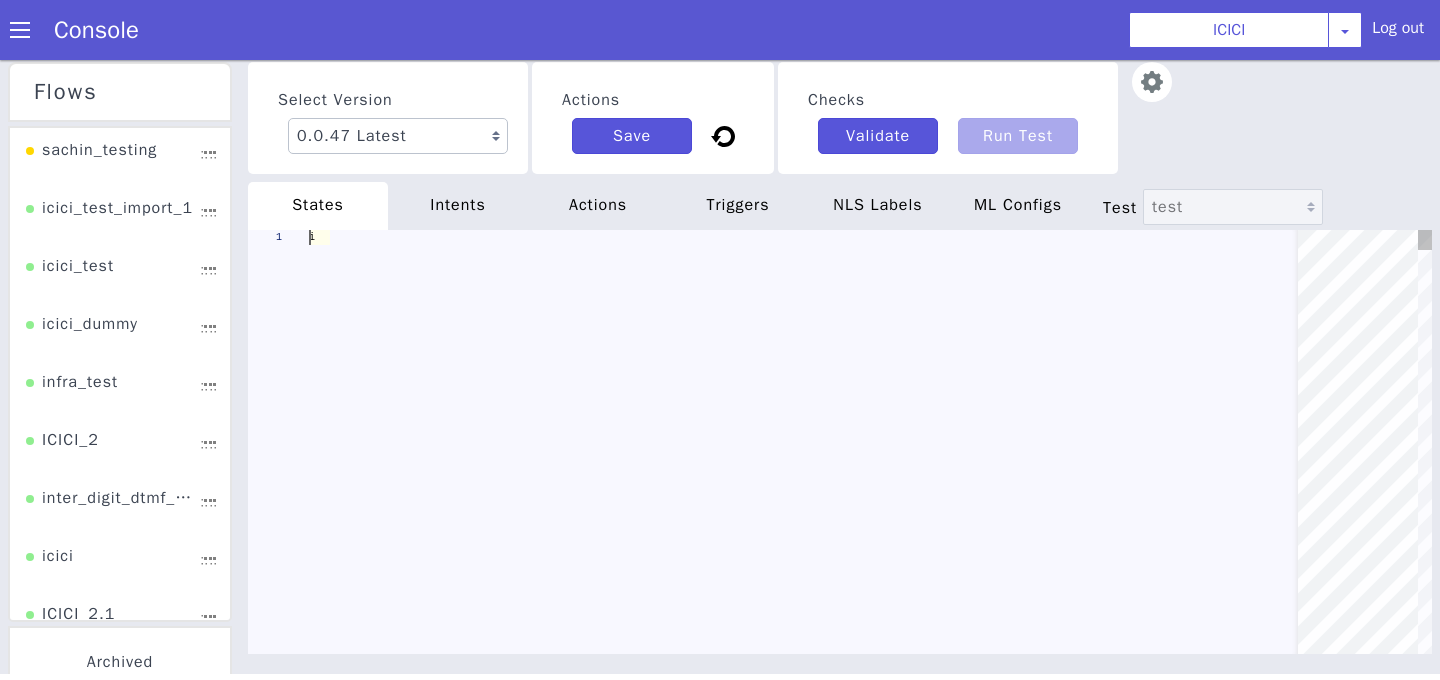 scroll, scrollTop: 0, scrollLeft: 0, axis: both 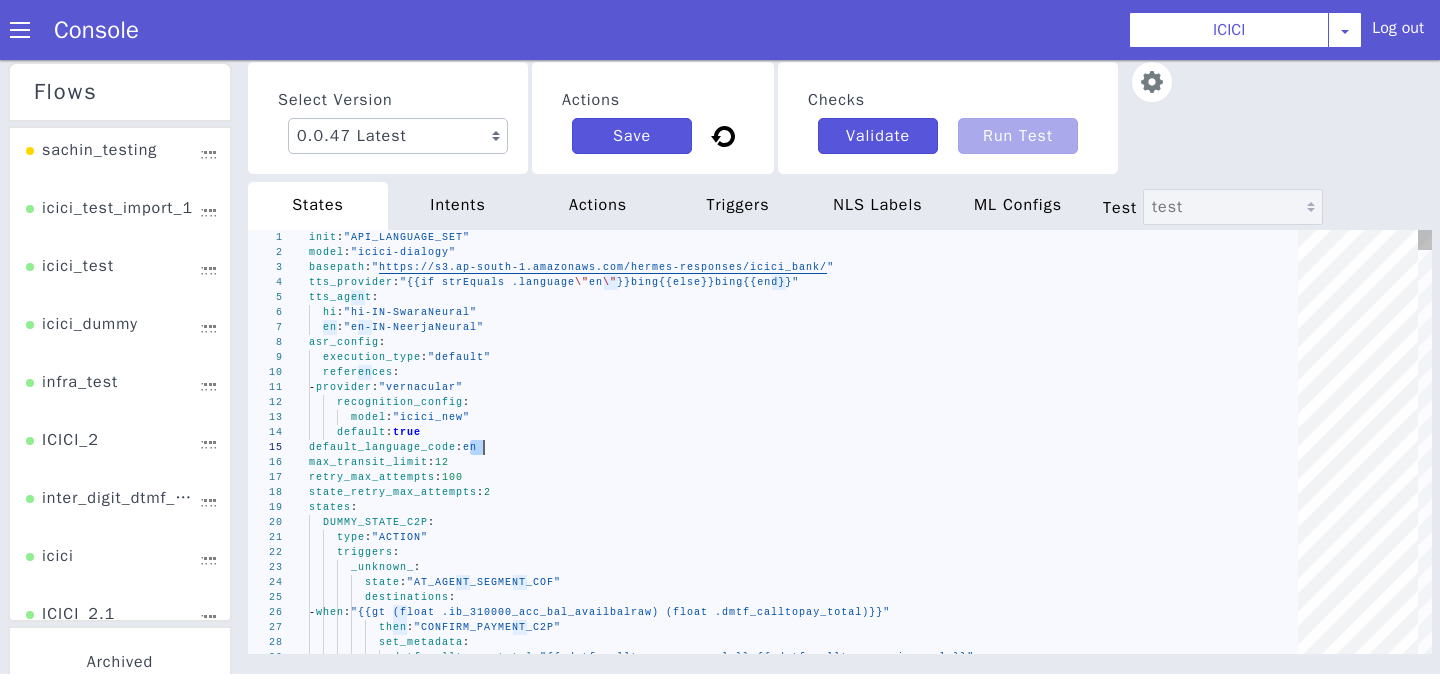 drag, startPoint x: 473, startPoint y: 445, endPoint x: 483, endPoint y: 446, distance: 10.049875 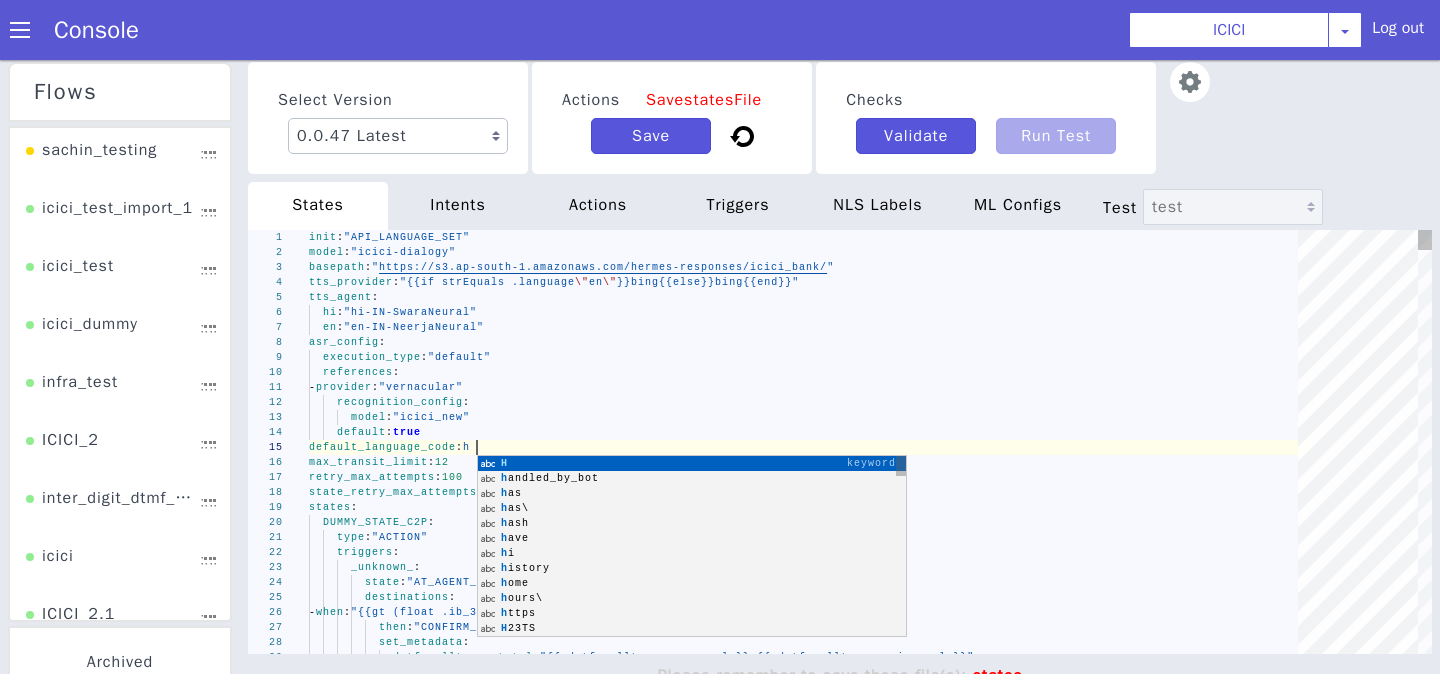 scroll, scrollTop: 58, scrollLeft: 174, axis: both 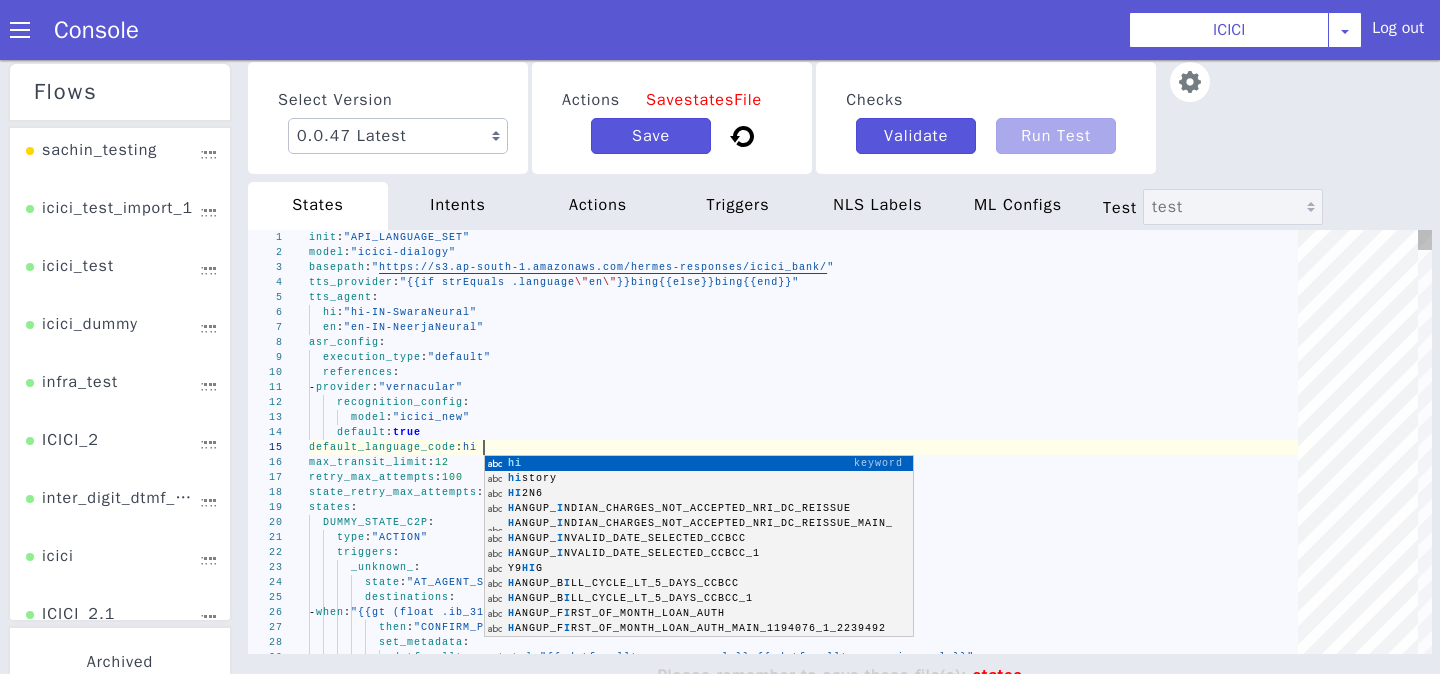click on "default_language_code :  hi" at bounding box center (755, 451) 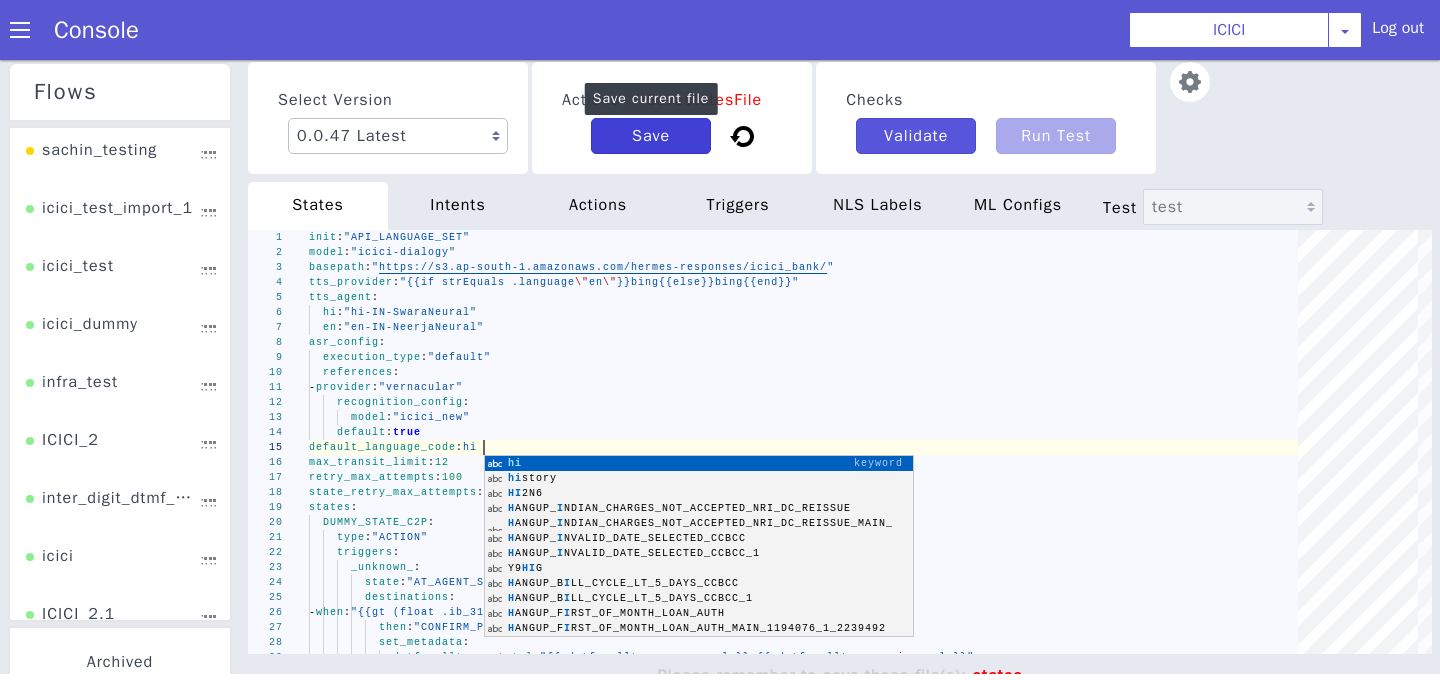type on "- provider: "vernacular"
recognition_config:
model: "icici_new"
default: true
default_language_code: hi
max_transit_limit: 12
retry_max_attempts: 100
state_retry_max_attempts: 2
states:
DUMMY_STATE_C2P:" 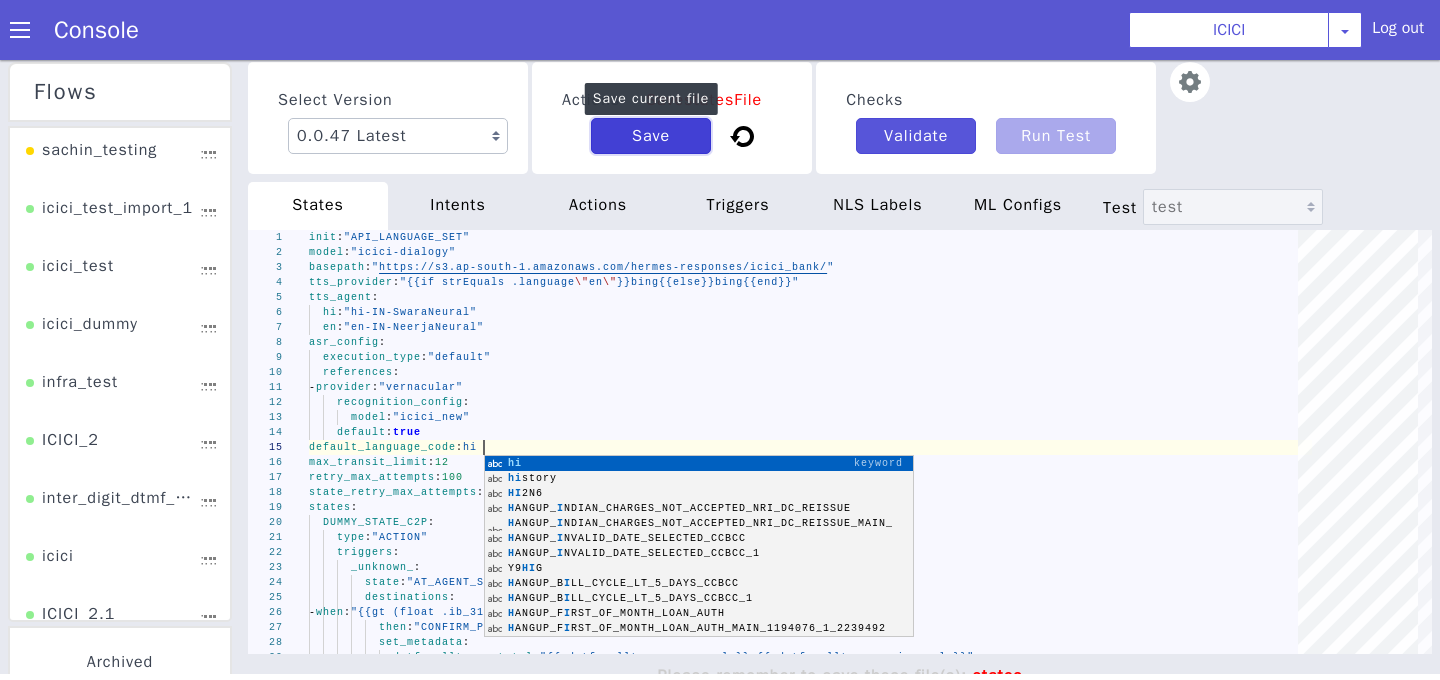 click on "Save" at bounding box center (665, 129) 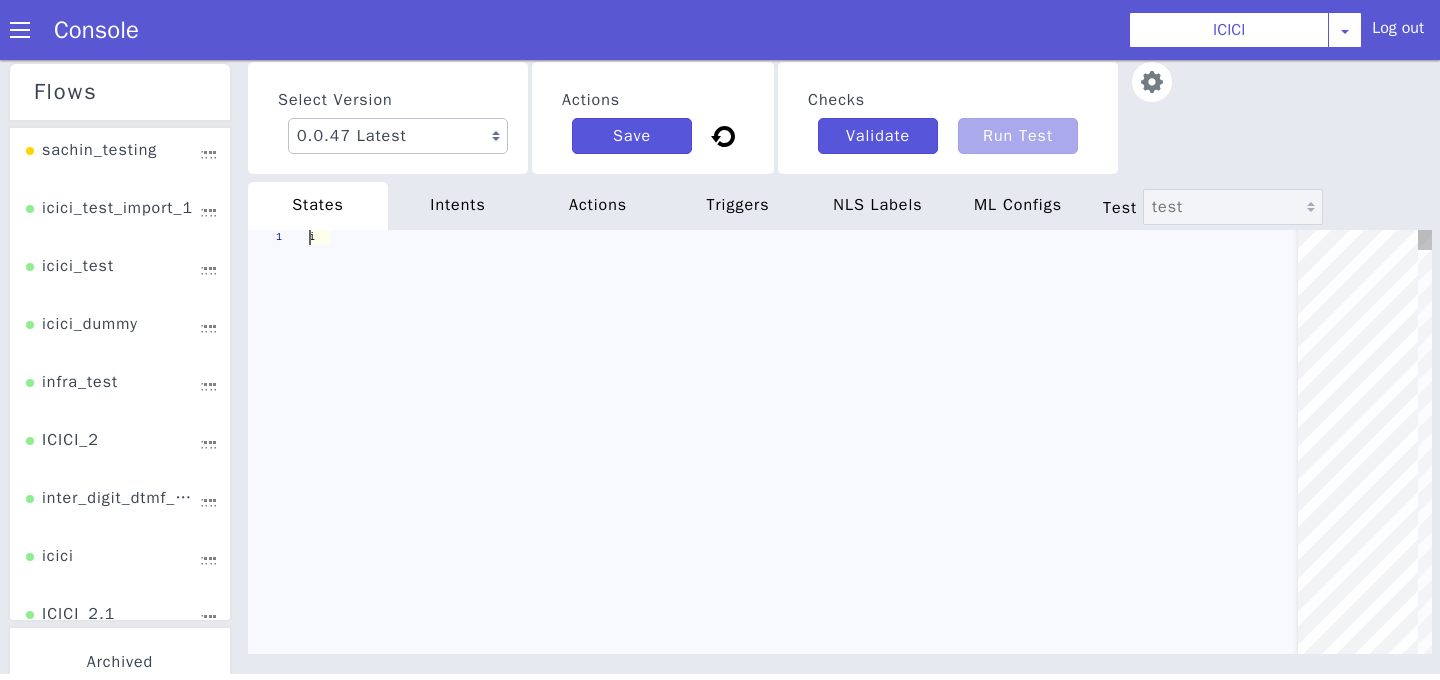 scroll, scrollTop: 0, scrollLeft: 0, axis: both 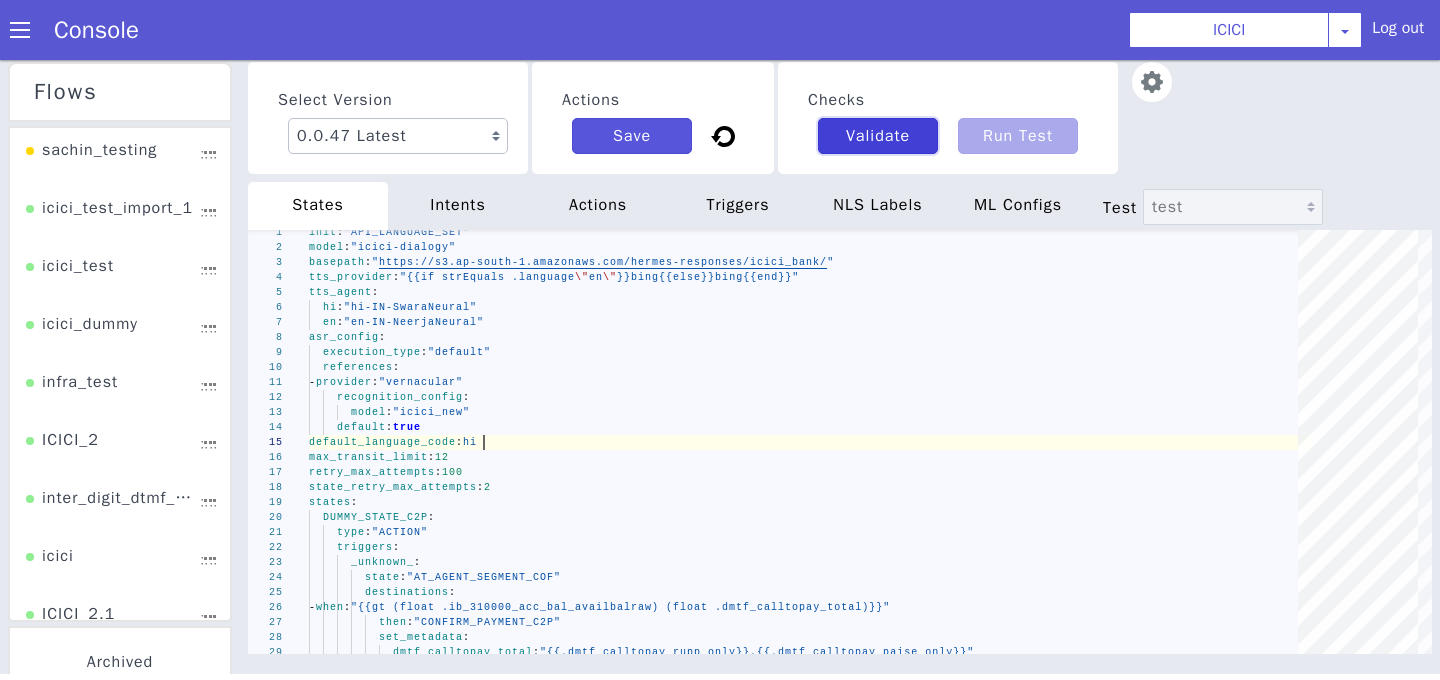 click on "Validate" at bounding box center (878, 136) 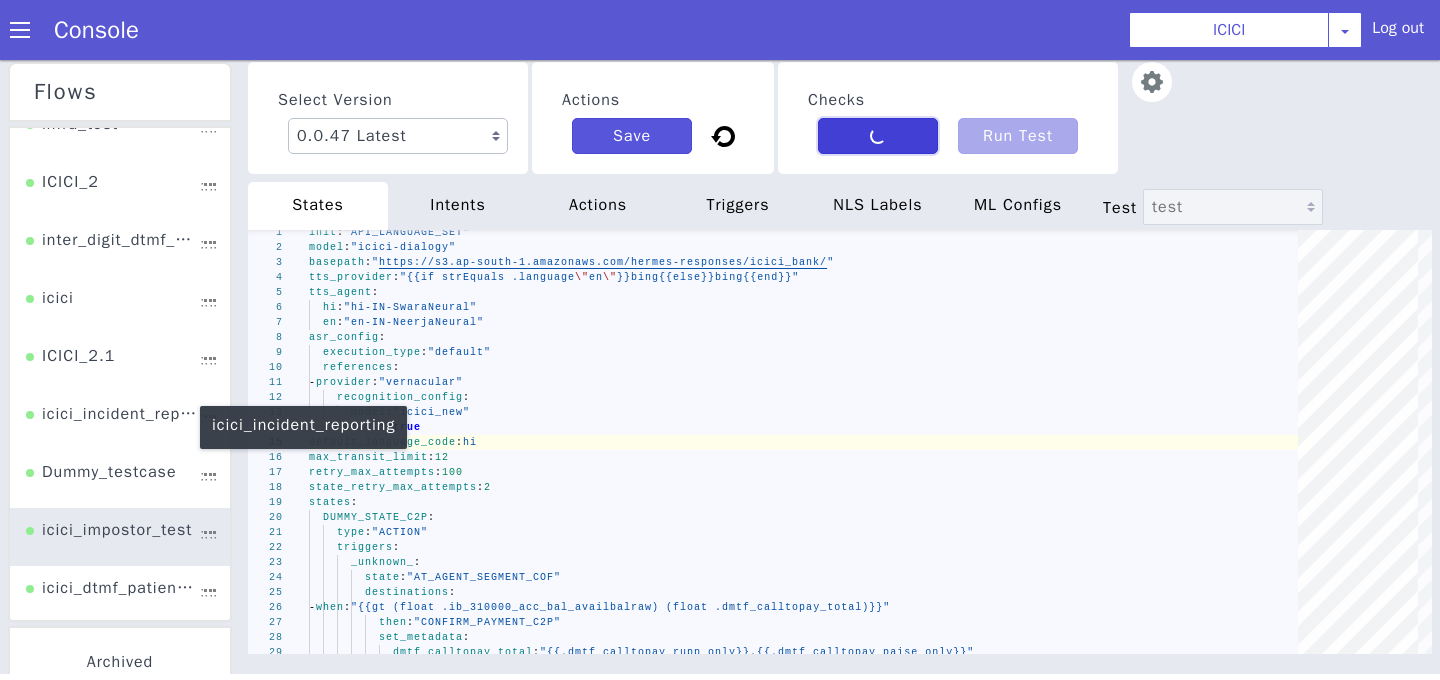 scroll, scrollTop: 287, scrollLeft: 0, axis: vertical 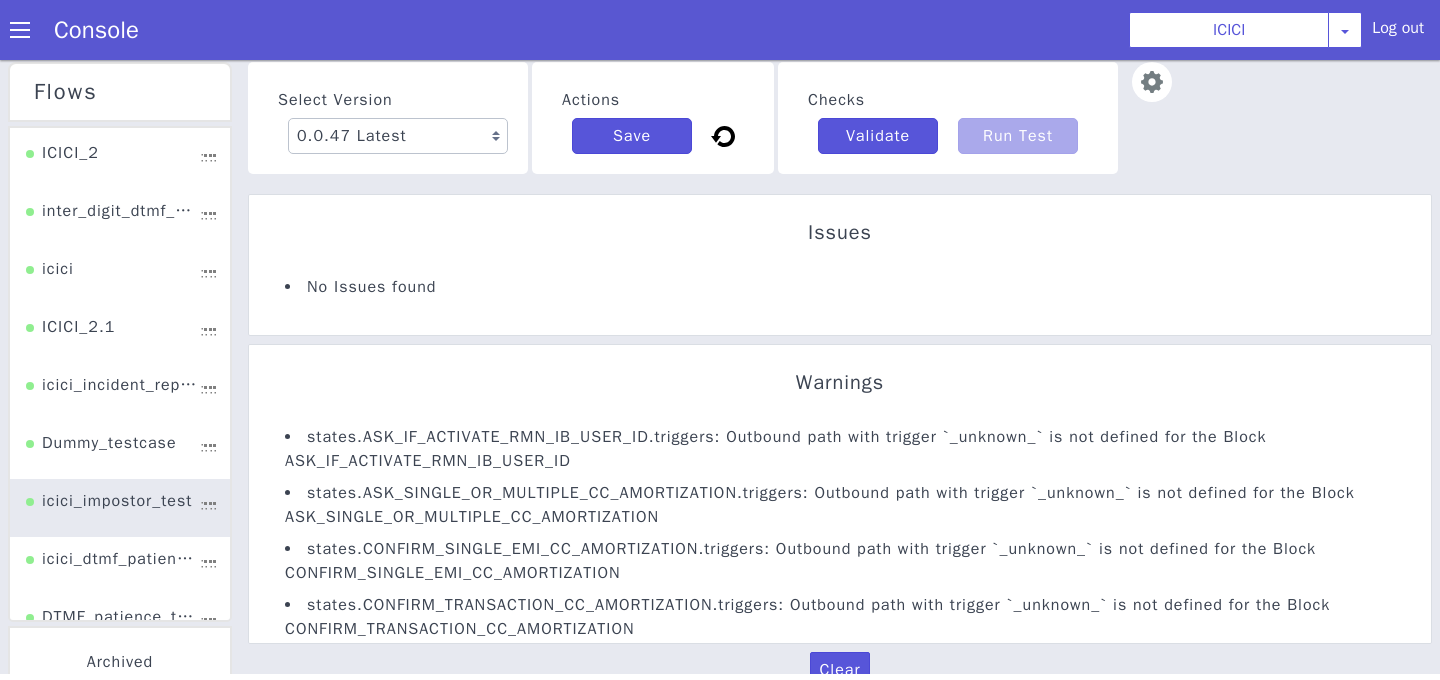 click at bounding box center (1152, 82) 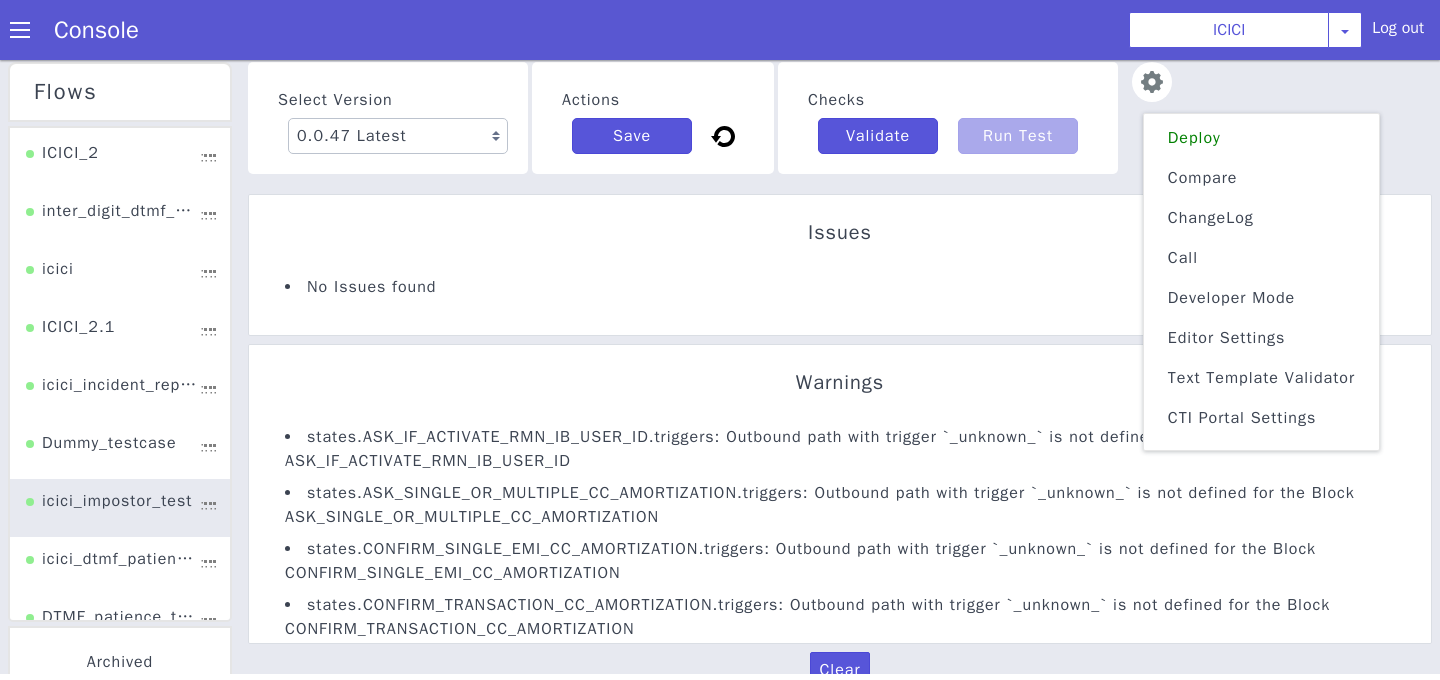 click on "Deploy" at bounding box center [1337, 294] 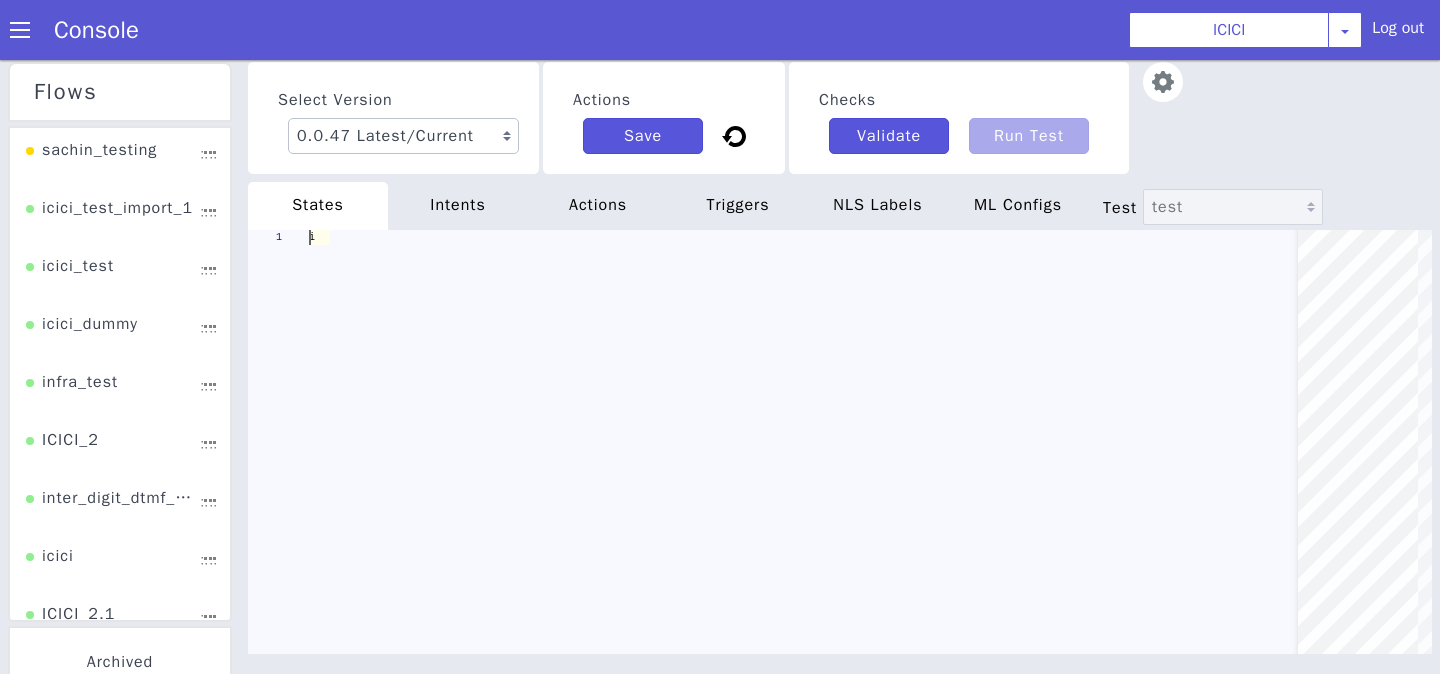 scroll, scrollTop: 0, scrollLeft: 0, axis: both 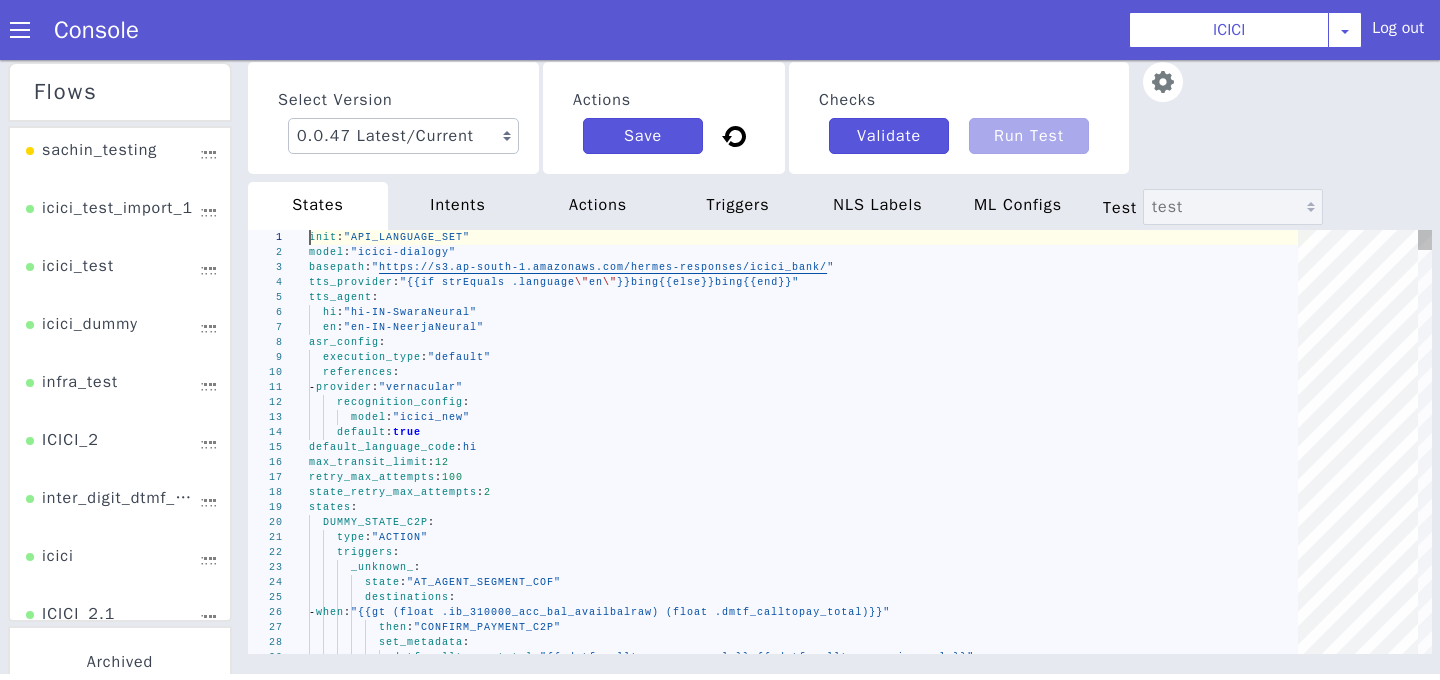 type on "- provider: "vernacular"
recognition_config:
model: "icici_new"
default: true
default_language_code: hi
max_transit_limit: 12
retry_max_attempts: 100
state_retry_max_attempts: 2
states:
DUMMY_STATE_C2P:" 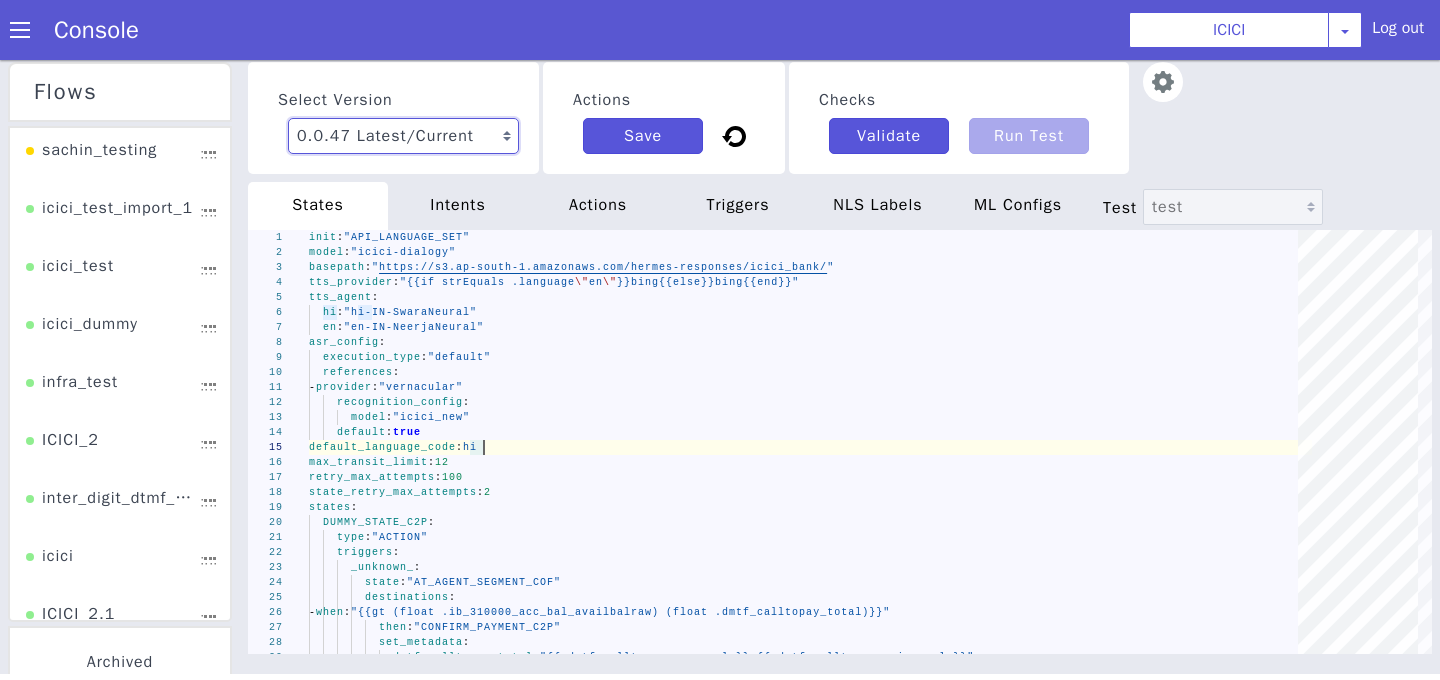 click on "0.0.47 Latest/Current 0.0.46  0.0.45  0.0.44  0.0.43  0.0.42  0.0.41  0.0.40  0.0.39  0.0.38  0.0.37  0.0.36  0.0.35  0.0.34  0.0.33  0.0.32  0.0.31  0.0.30  0.0.29  0.0.28  0.0.27  0.0.26  0.0.25  0.0.24  0.0.23  0.0.22  0.0.21  0.0.20  0.0.19  0.0.18  0.0.17  0.0.16  0.0.15  0.0.14  0.0.13  0.0.12  0.0.11  0.0.10  0.0.9  0.0.8  0.0.7  0.0.6  0.0.5  0.0.4  0.0.3  0.0.2  0.0.1" at bounding box center (410, 127) 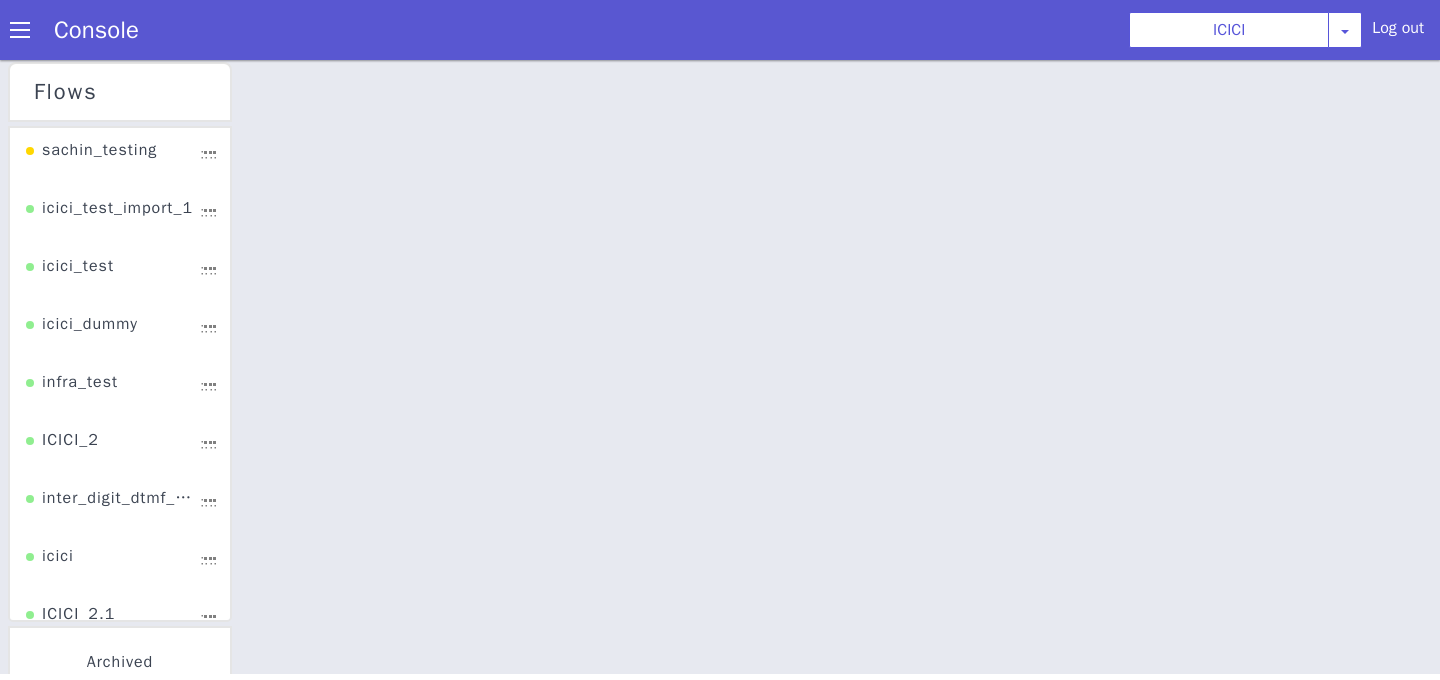 select on "0.0.46" 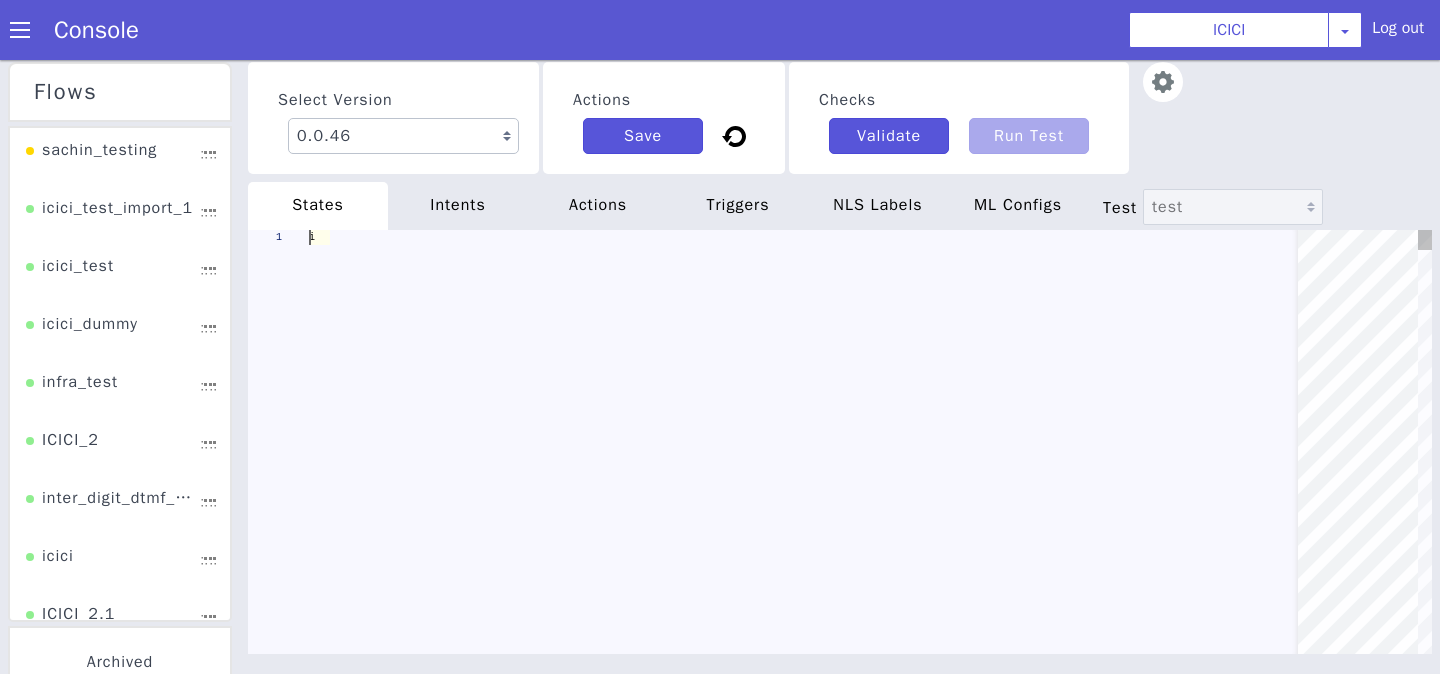 scroll, scrollTop: 0, scrollLeft: 0, axis: both 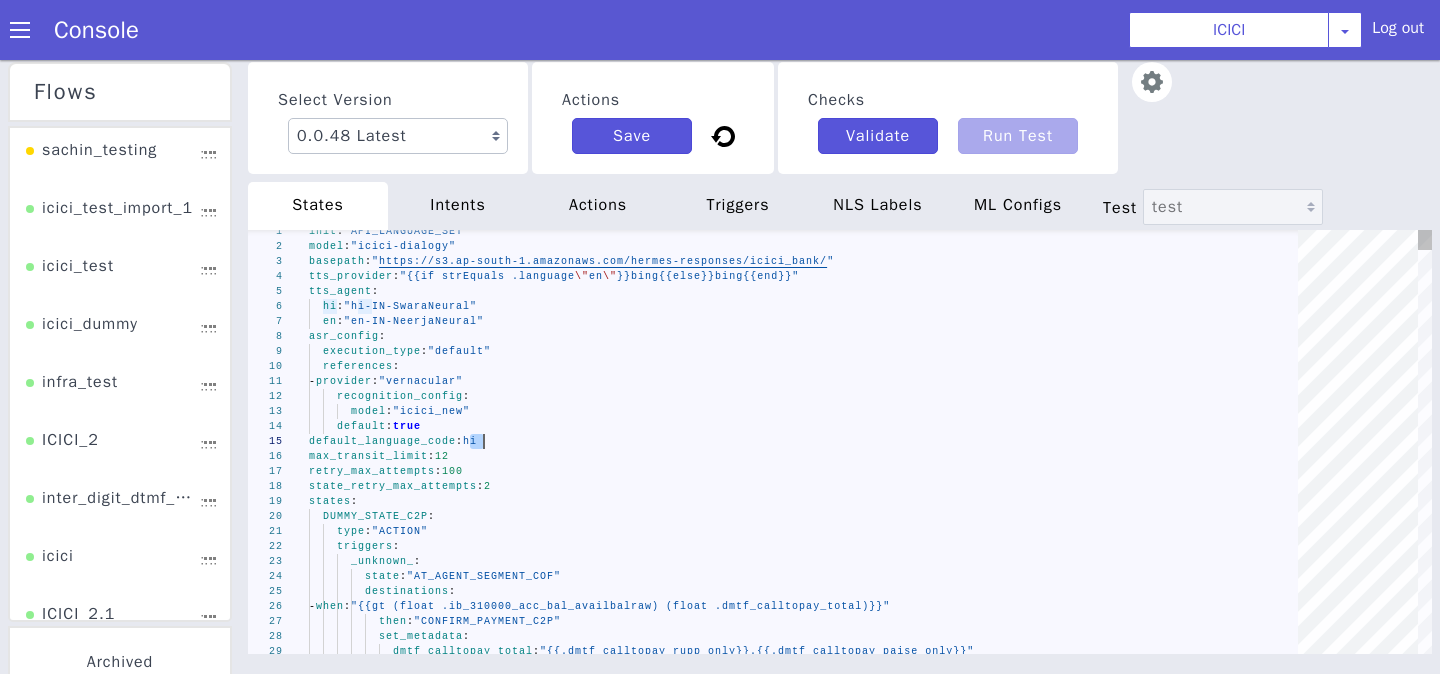 drag, startPoint x: 471, startPoint y: 446, endPoint x: 484, endPoint y: 446, distance: 13 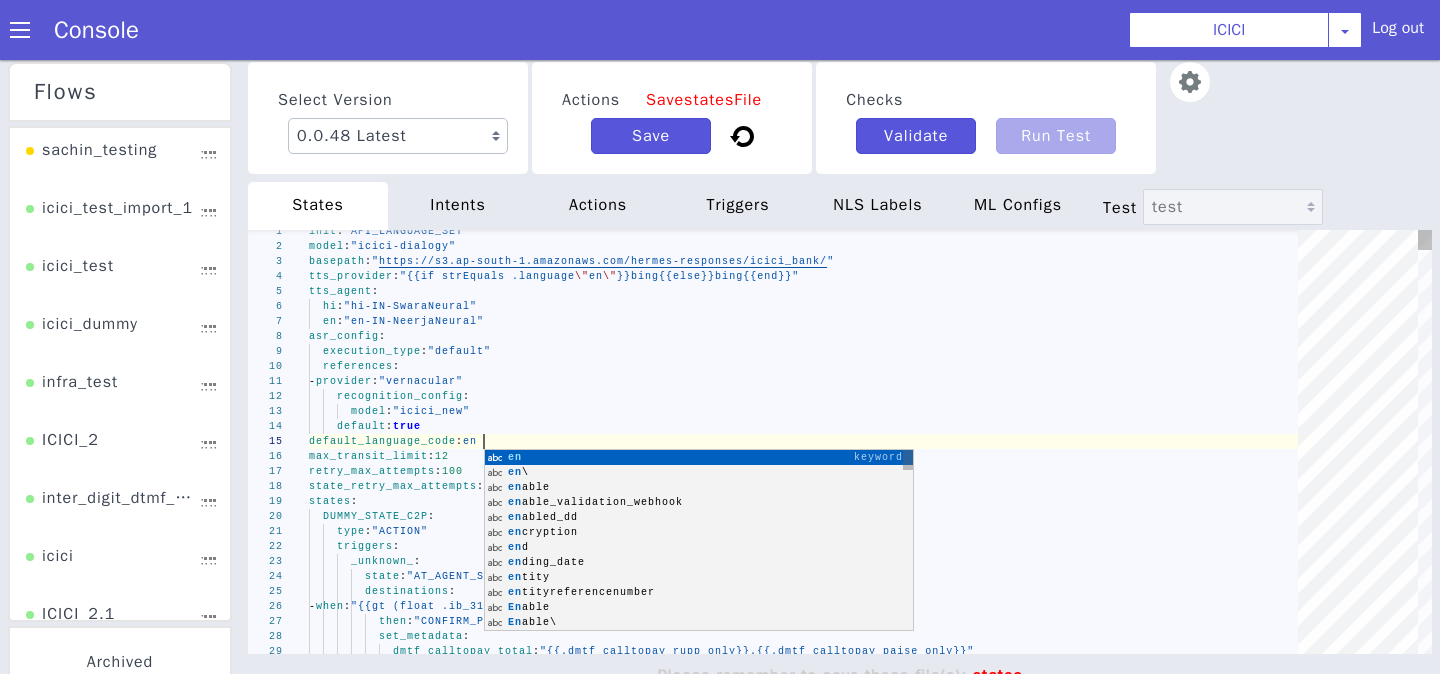 scroll, scrollTop: 58, scrollLeft: 174, axis: both 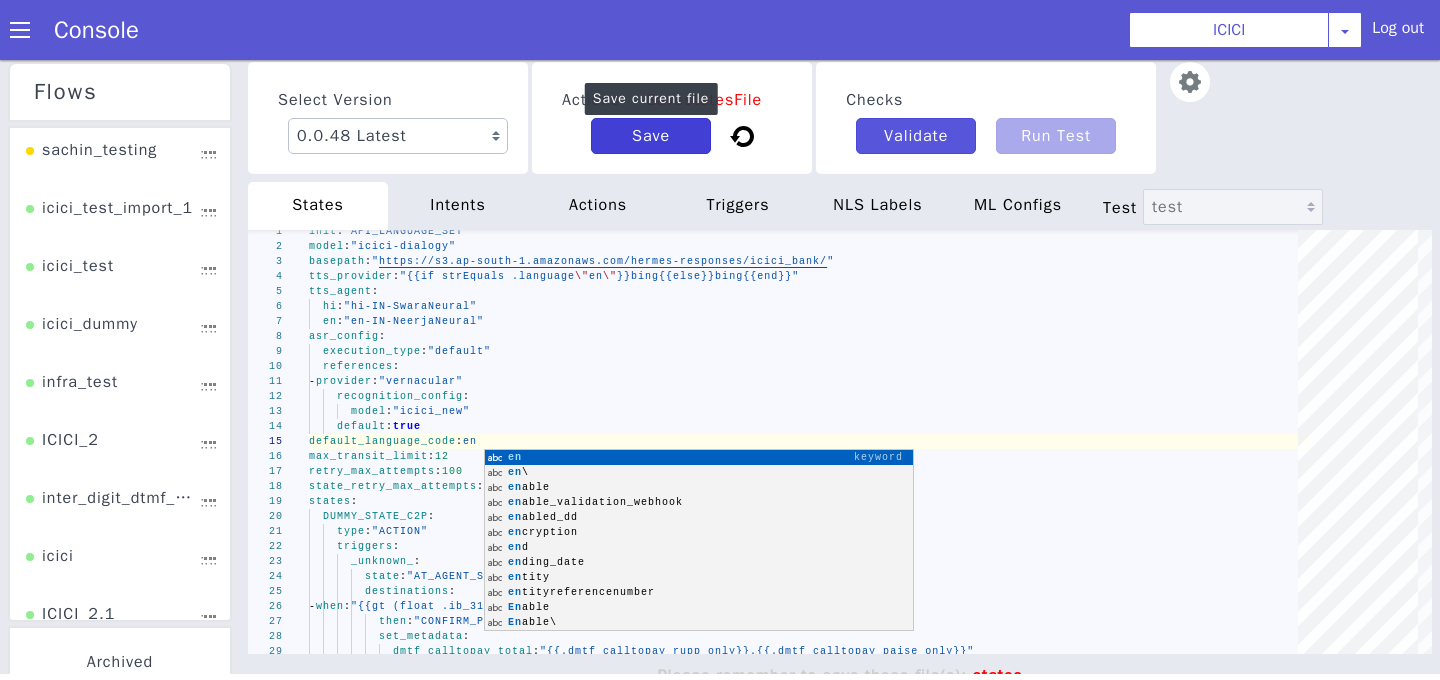 type on "- provider: "vernacular"
recognition_config:
model: "icici_new"
default: true
default_language_code: en
max_transit_limit: 12
retry_max_attempts: 100
state_retry_max_attempts: 2
states:
DUMMY_STATE_C2P:" 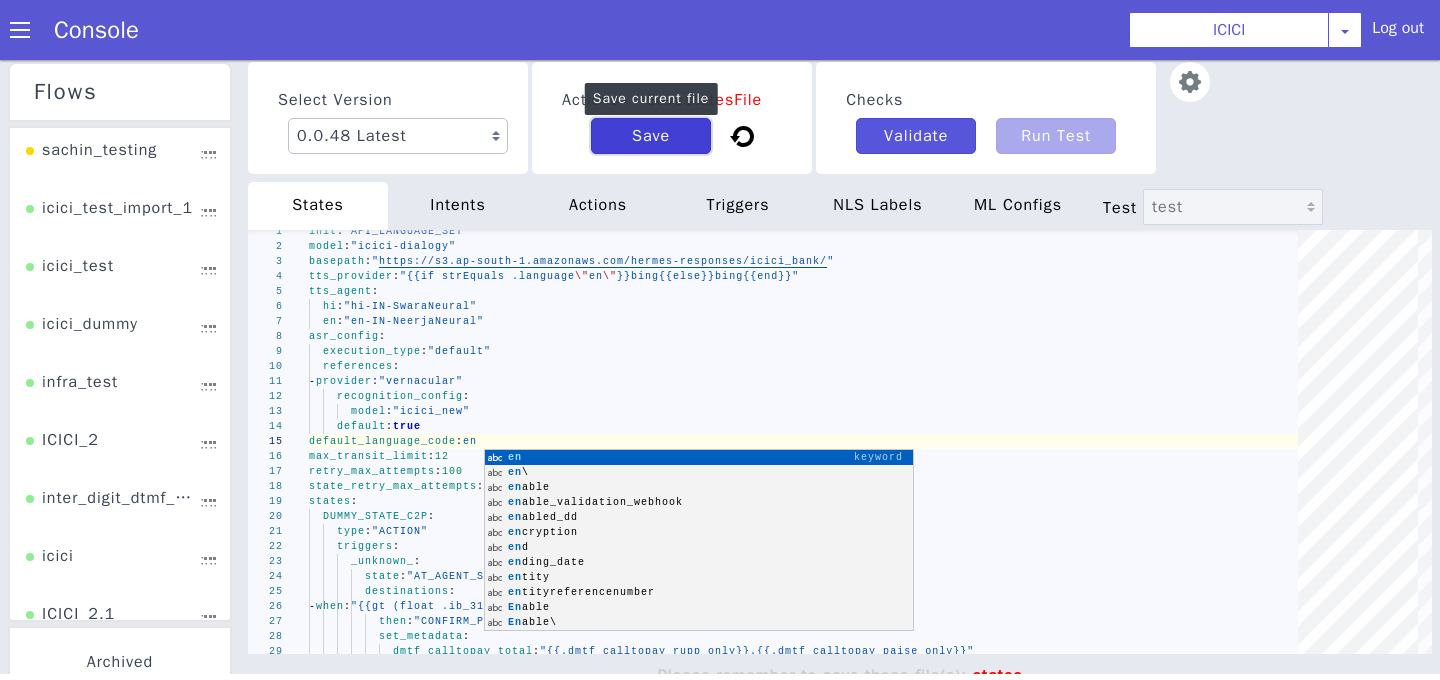 click on "Save" at bounding box center (651, 136) 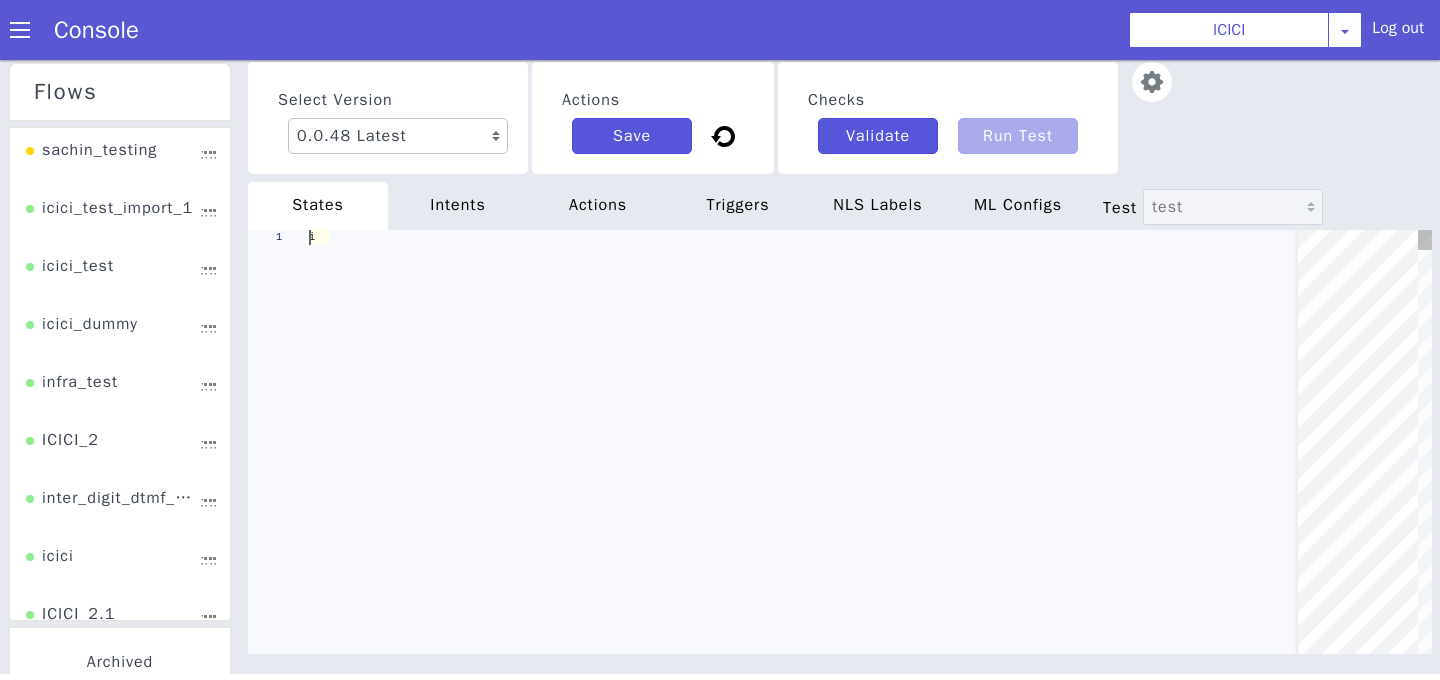 scroll, scrollTop: 0, scrollLeft: 0, axis: both 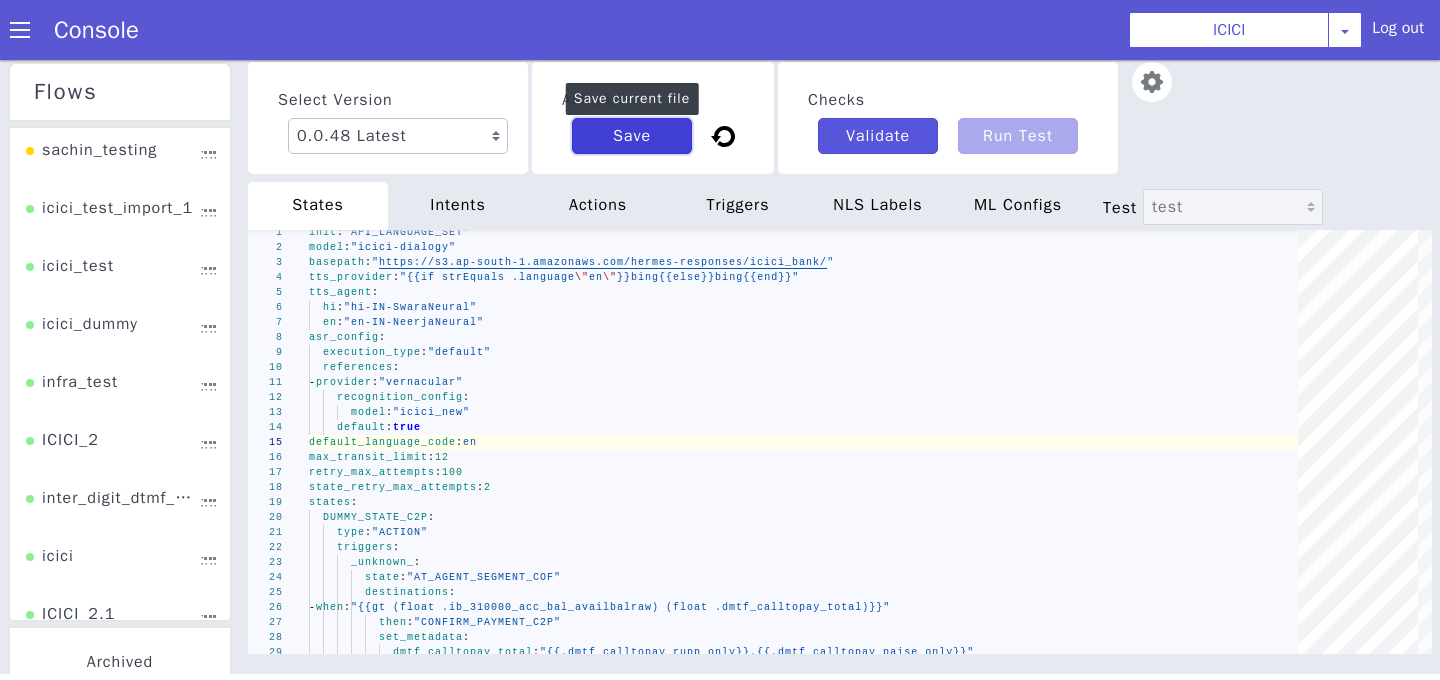 click on "Save" at bounding box center (632, 136) 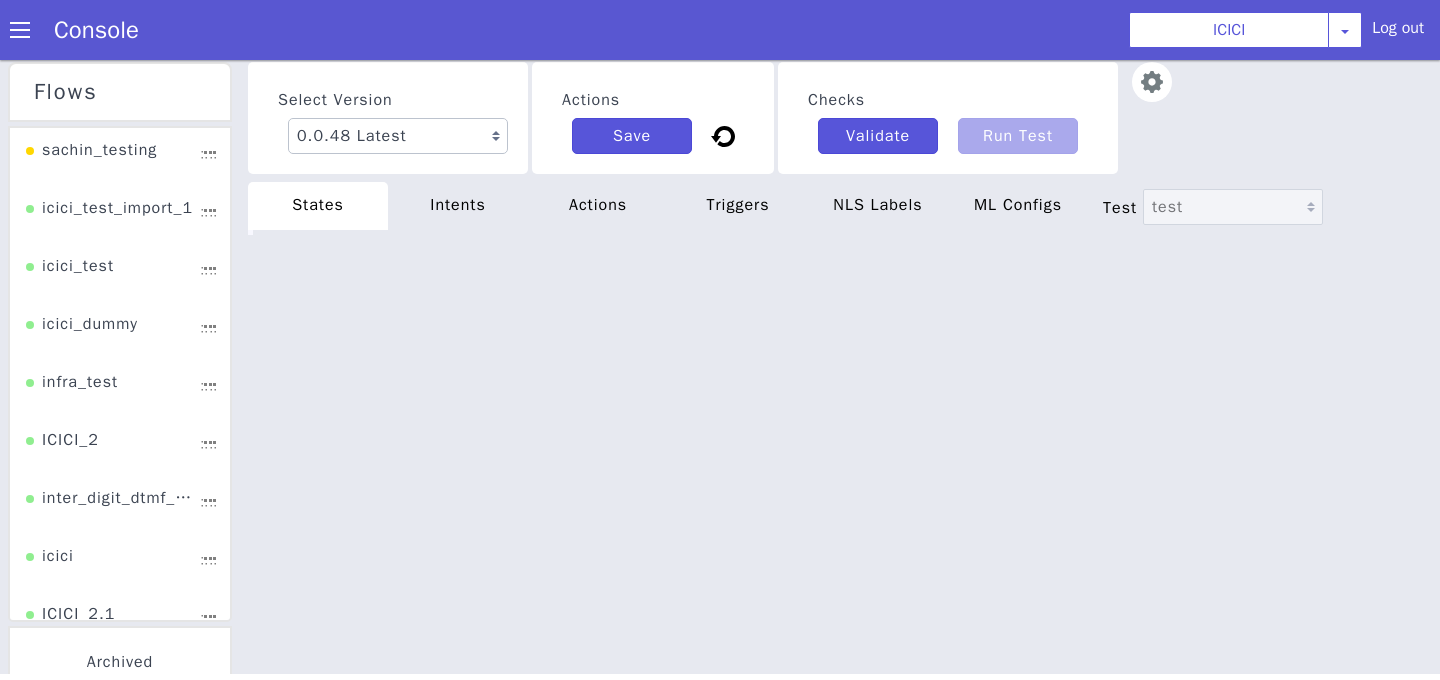 type on "- provider: "vernacular"
recognition_config:
model: "icici_new"
default: true
default_language_code: en
max_transit_limit: 12
retry_max_attempts: 100
state_retry_max_attempts: 2
states:
DUMMY_STATE_C2P:" 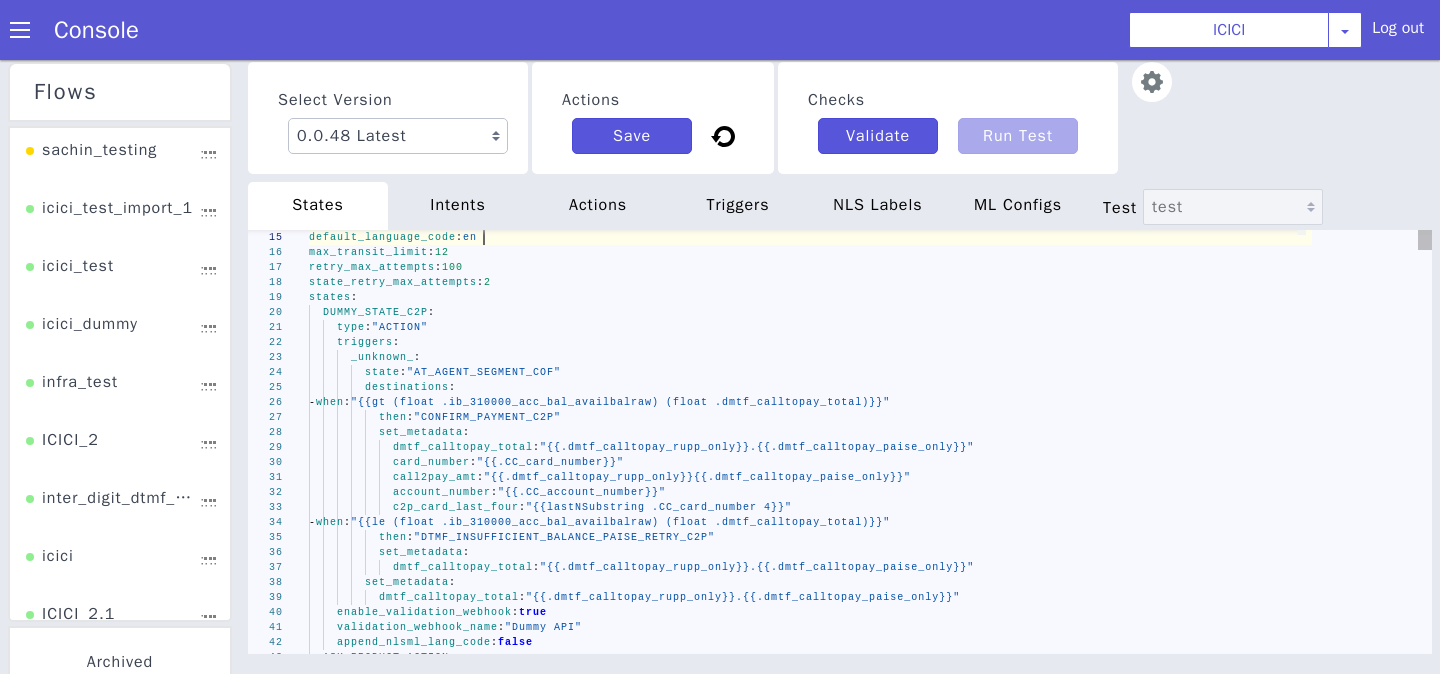 scroll, scrollTop: 0, scrollLeft: 0, axis: both 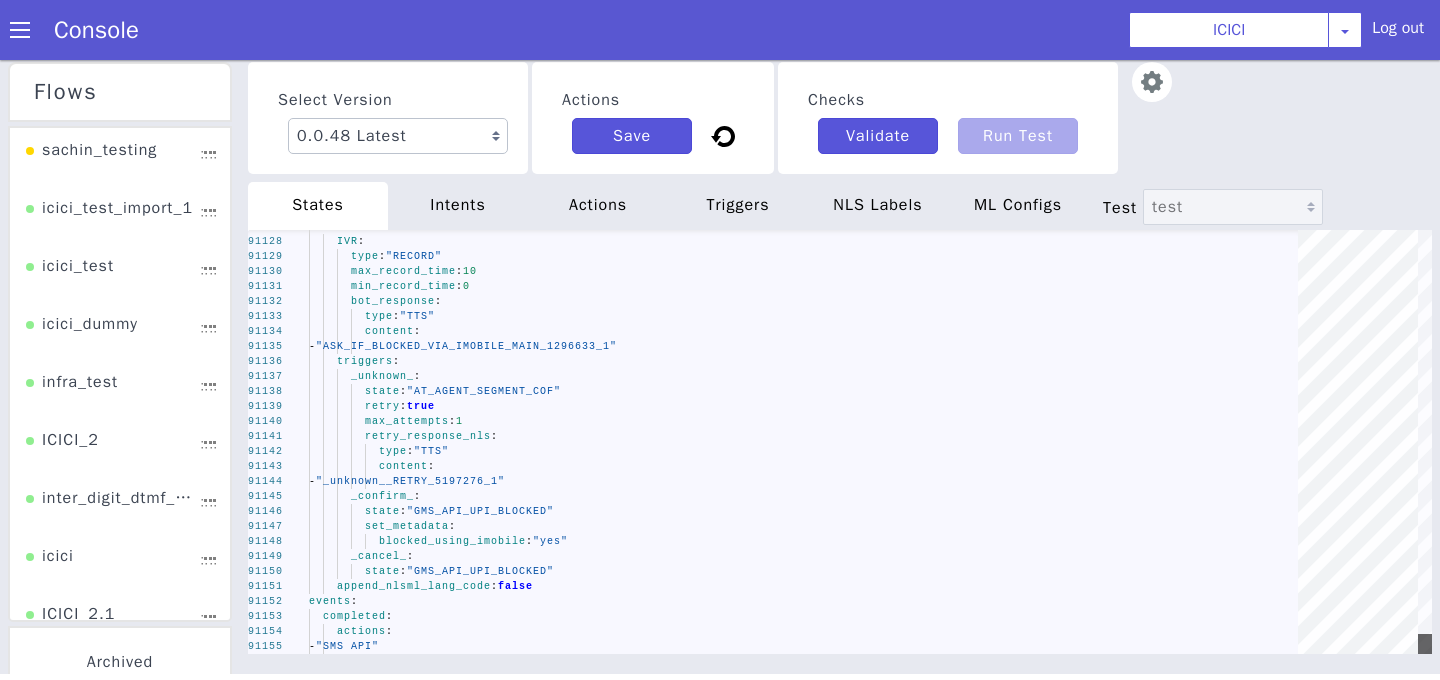 drag, startPoint x: 1419, startPoint y: 238, endPoint x: 1439, endPoint y: 753, distance: 515.3882 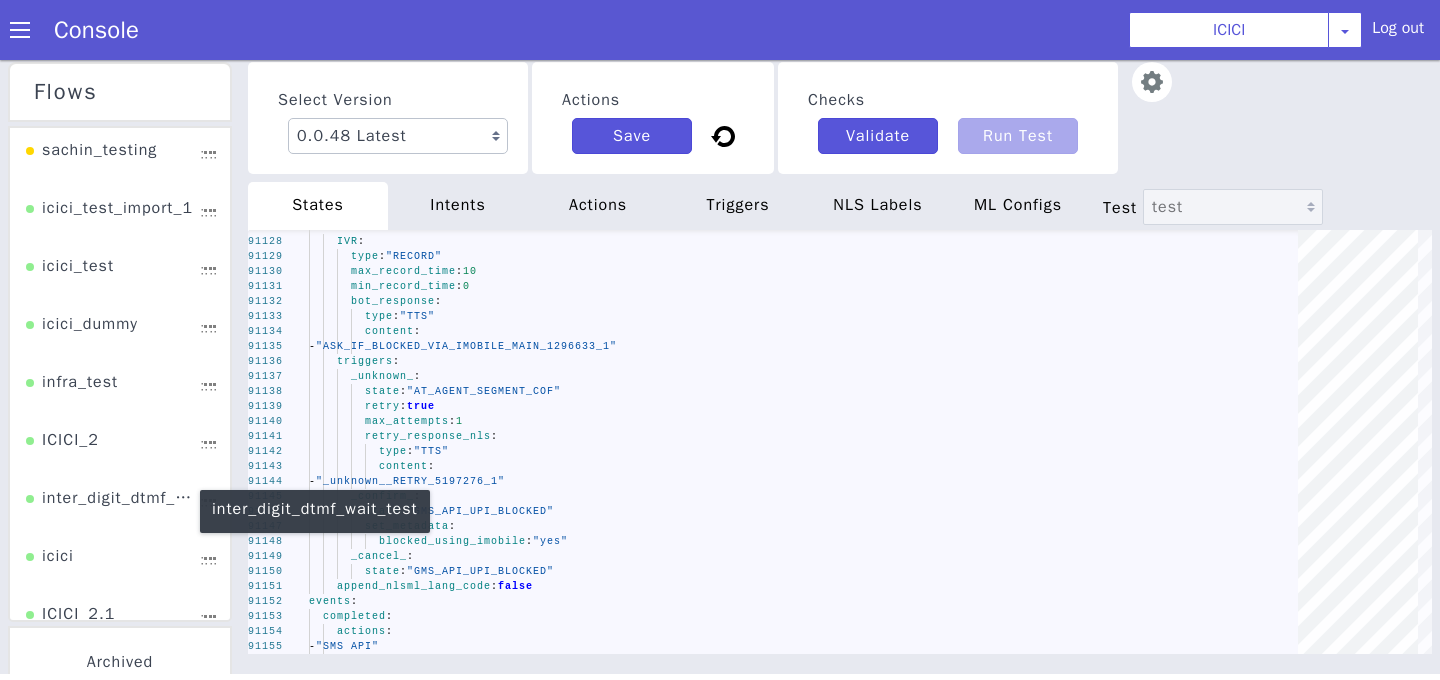 scroll, scrollTop: 0, scrollLeft: 0, axis: both 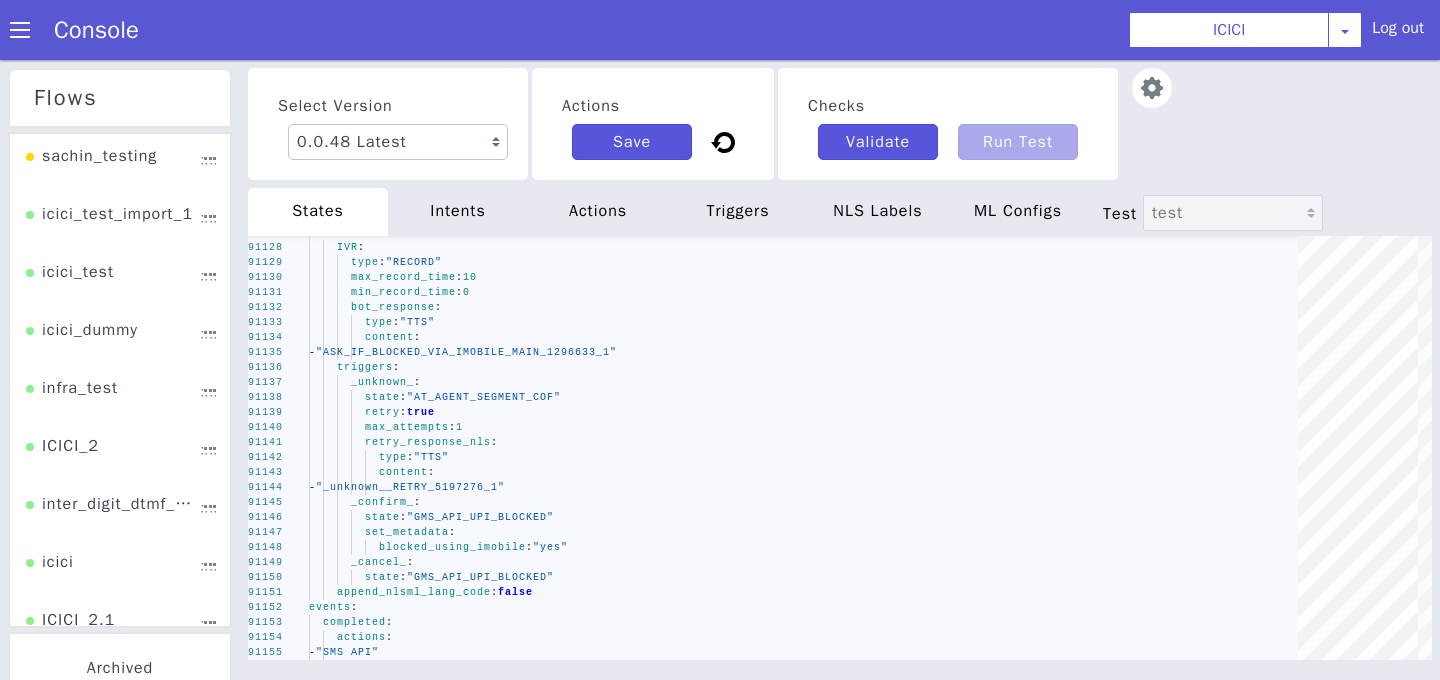 click on "ICICI_2" at bounding box center [62, 453] 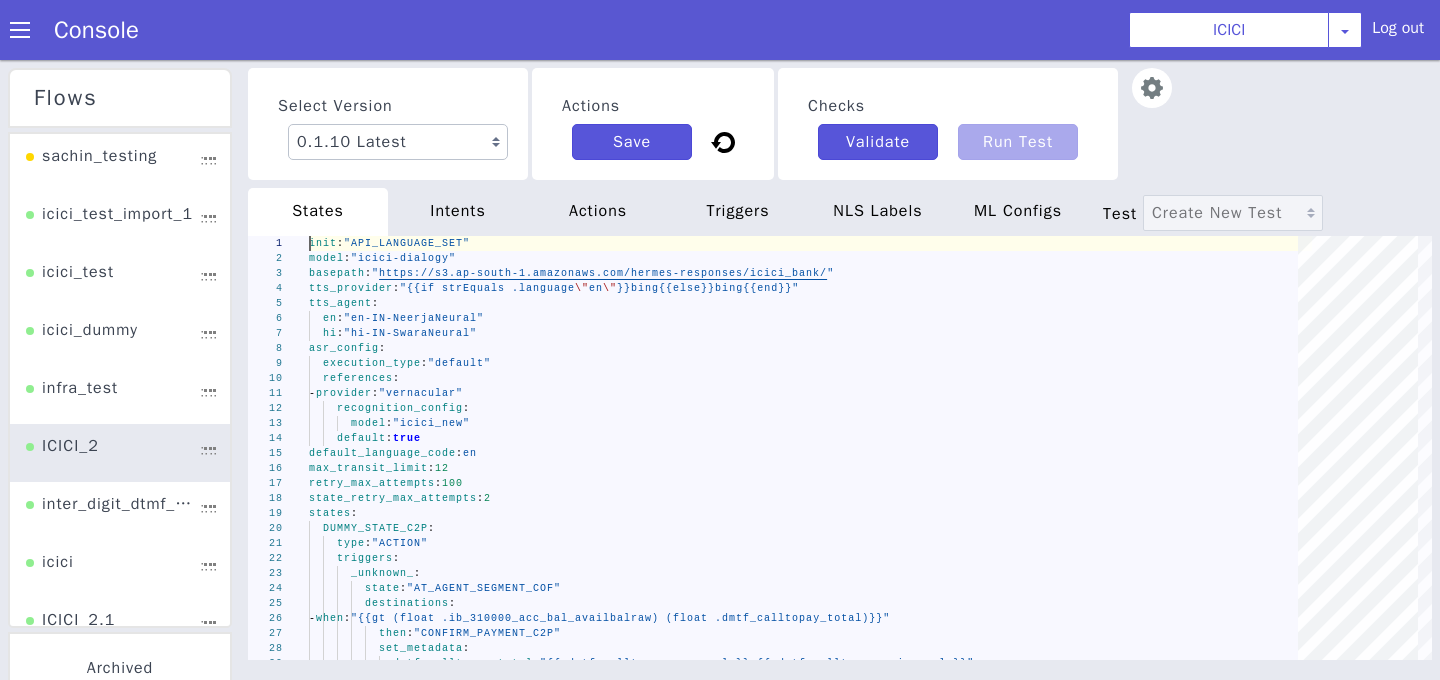 scroll, scrollTop: 0, scrollLeft: 0, axis: both 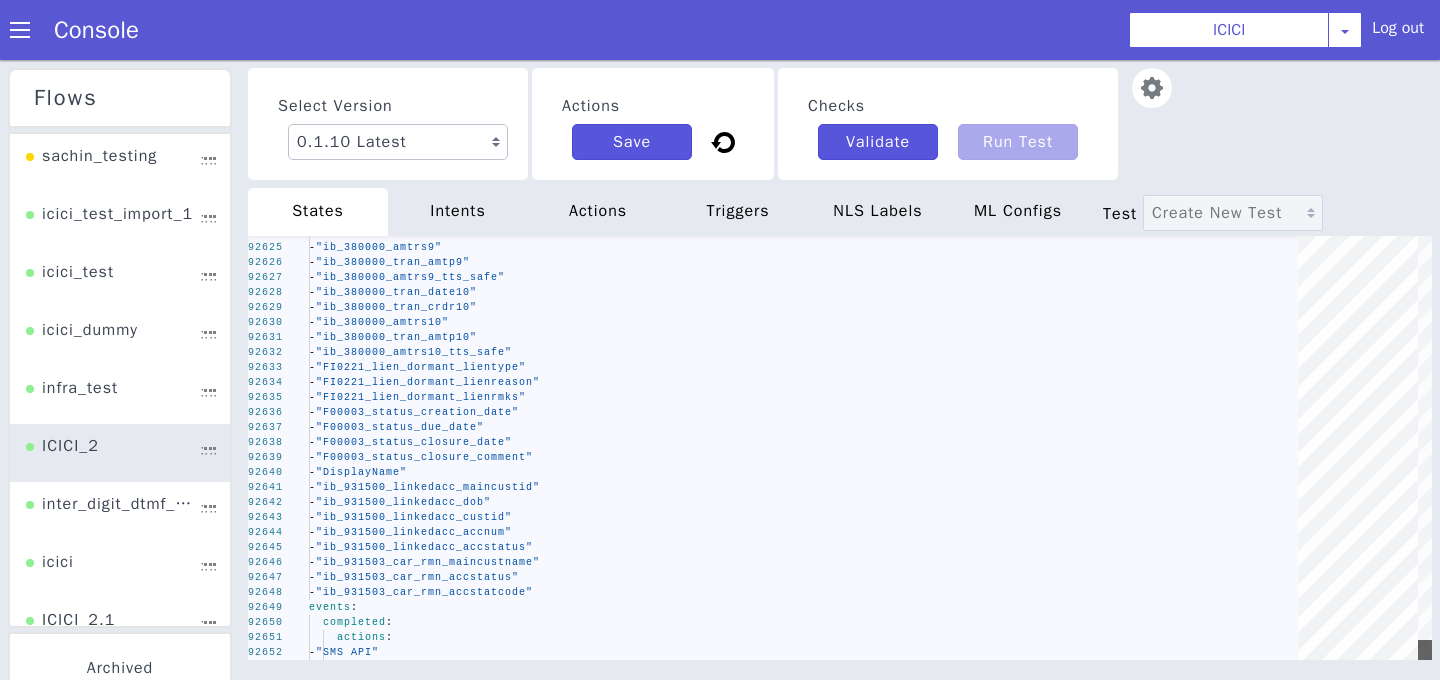 drag, startPoint x: 1428, startPoint y: 247, endPoint x: 1439, endPoint y: 688, distance: 441.13718 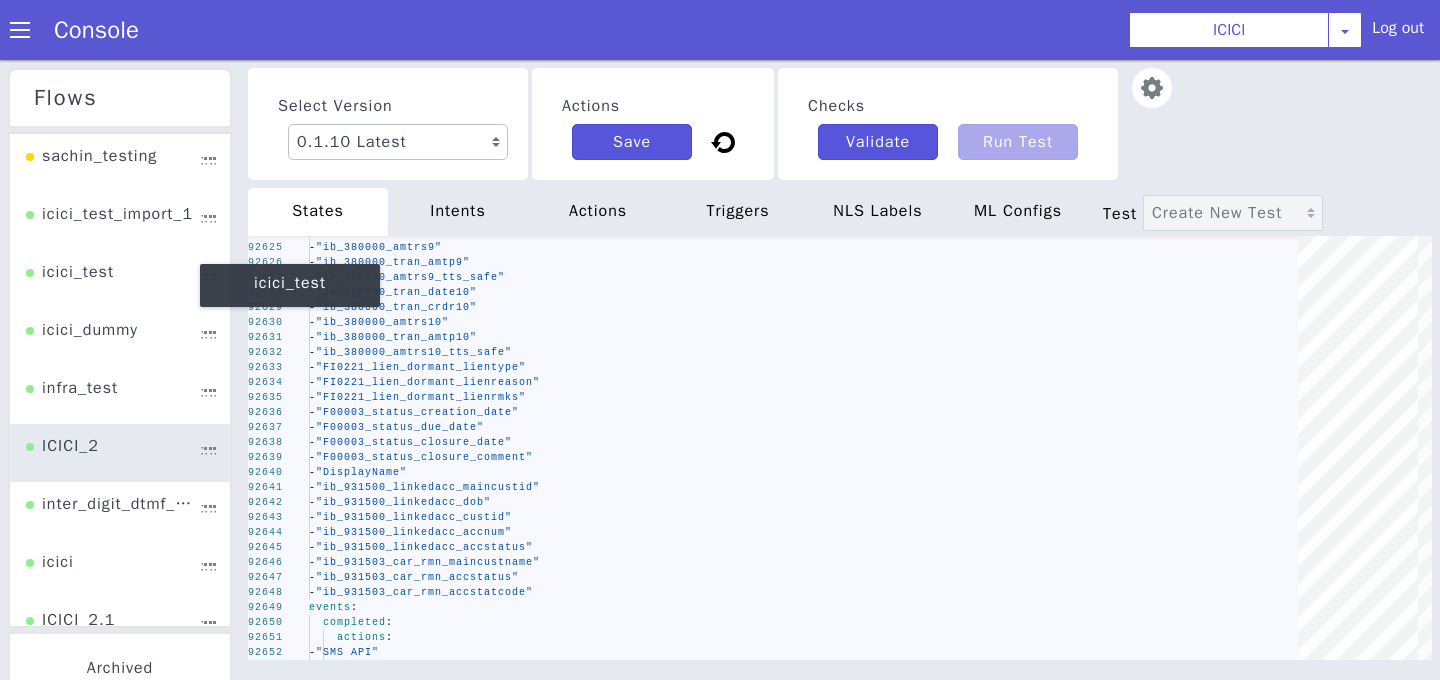 click on "icici_test" at bounding box center [70, 279] 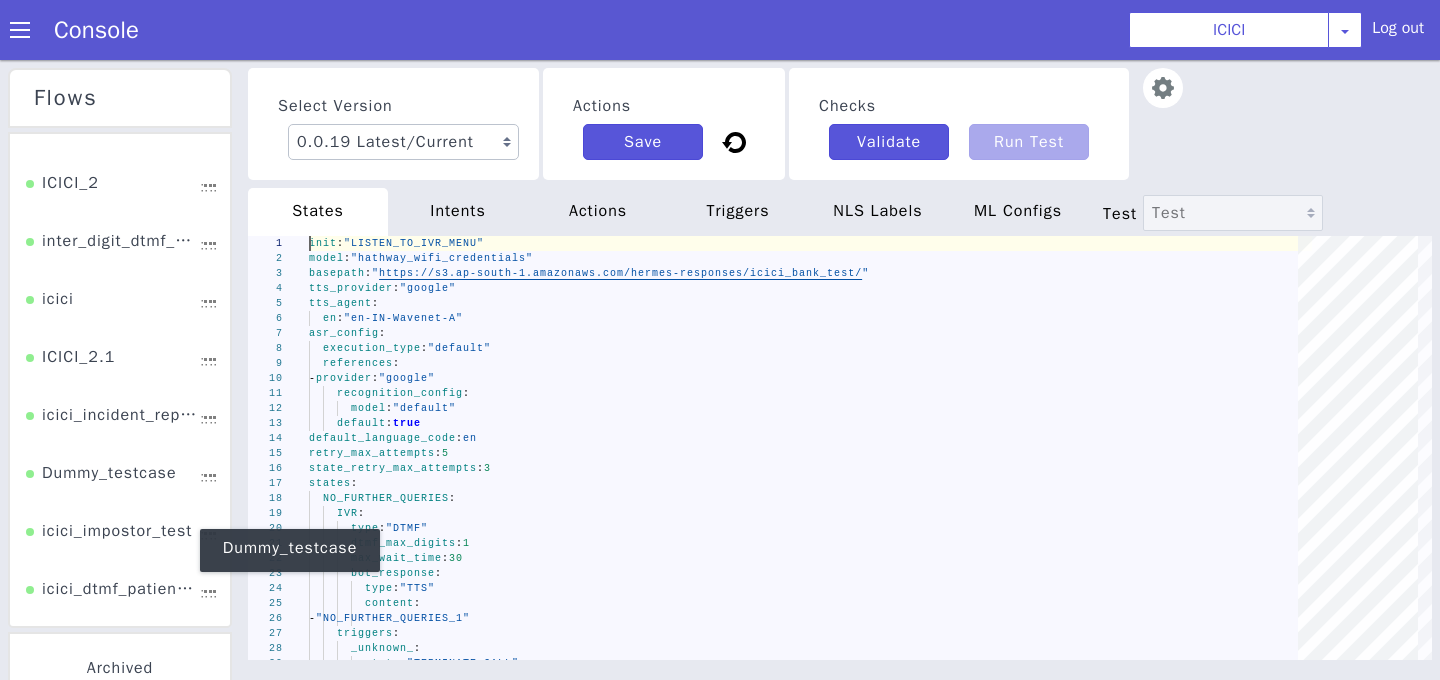 scroll, scrollTop: 282, scrollLeft: 0, axis: vertical 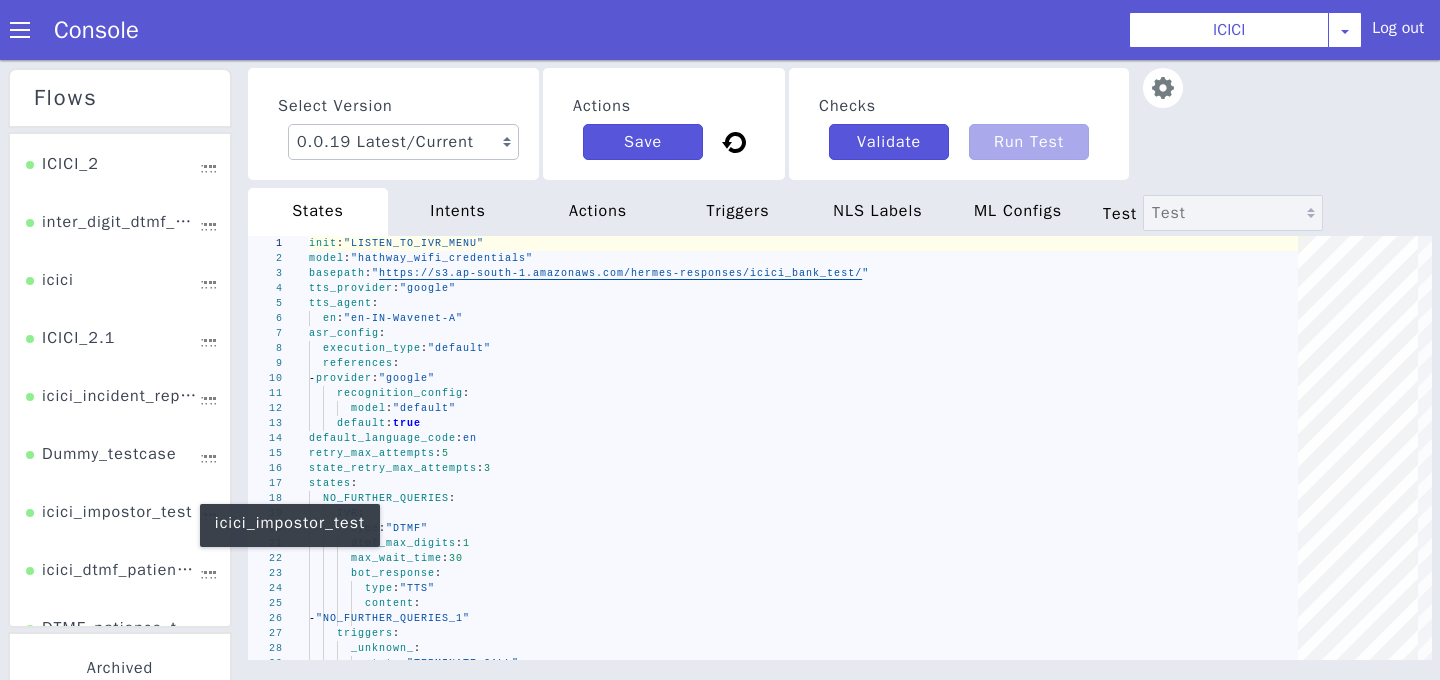 click on "icici_impostor_test" at bounding box center [109, 519] 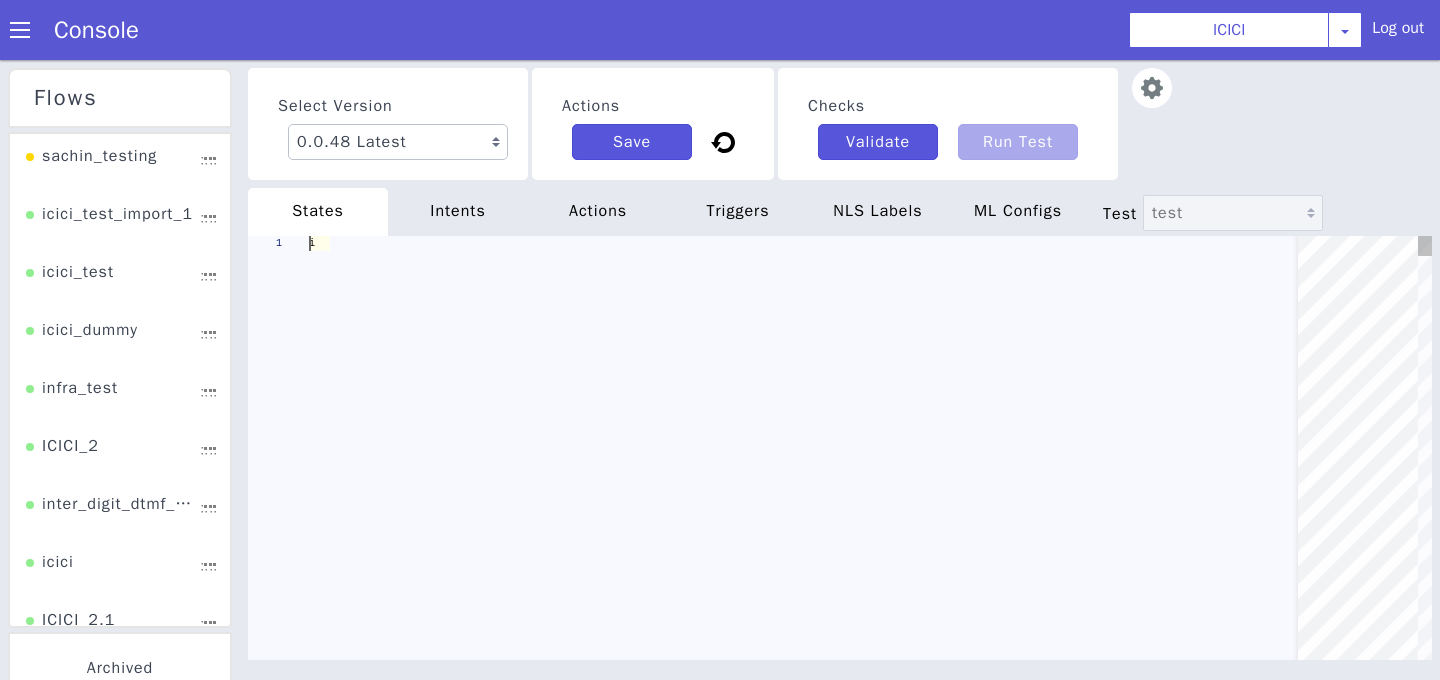 scroll, scrollTop: 0, scrollLeft: 0, axis: both 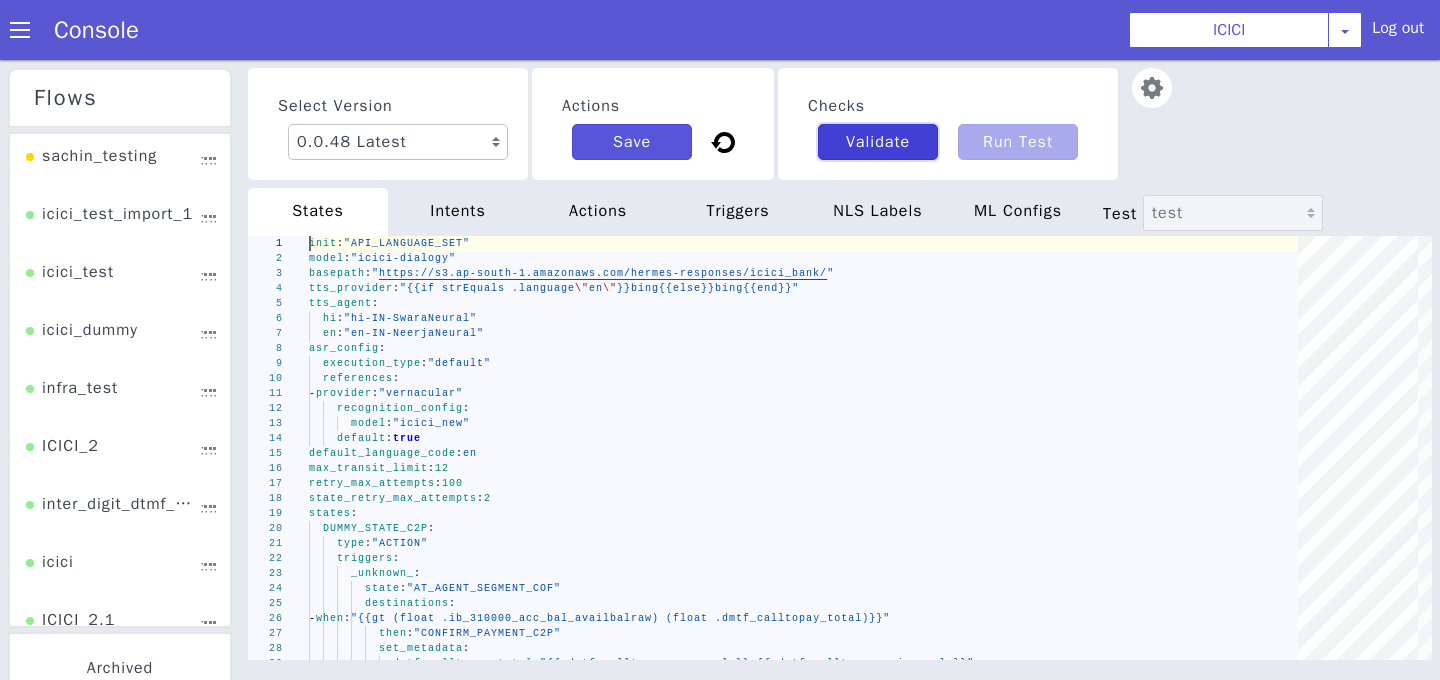 click on "Validate" at bounding box center [878, 142] 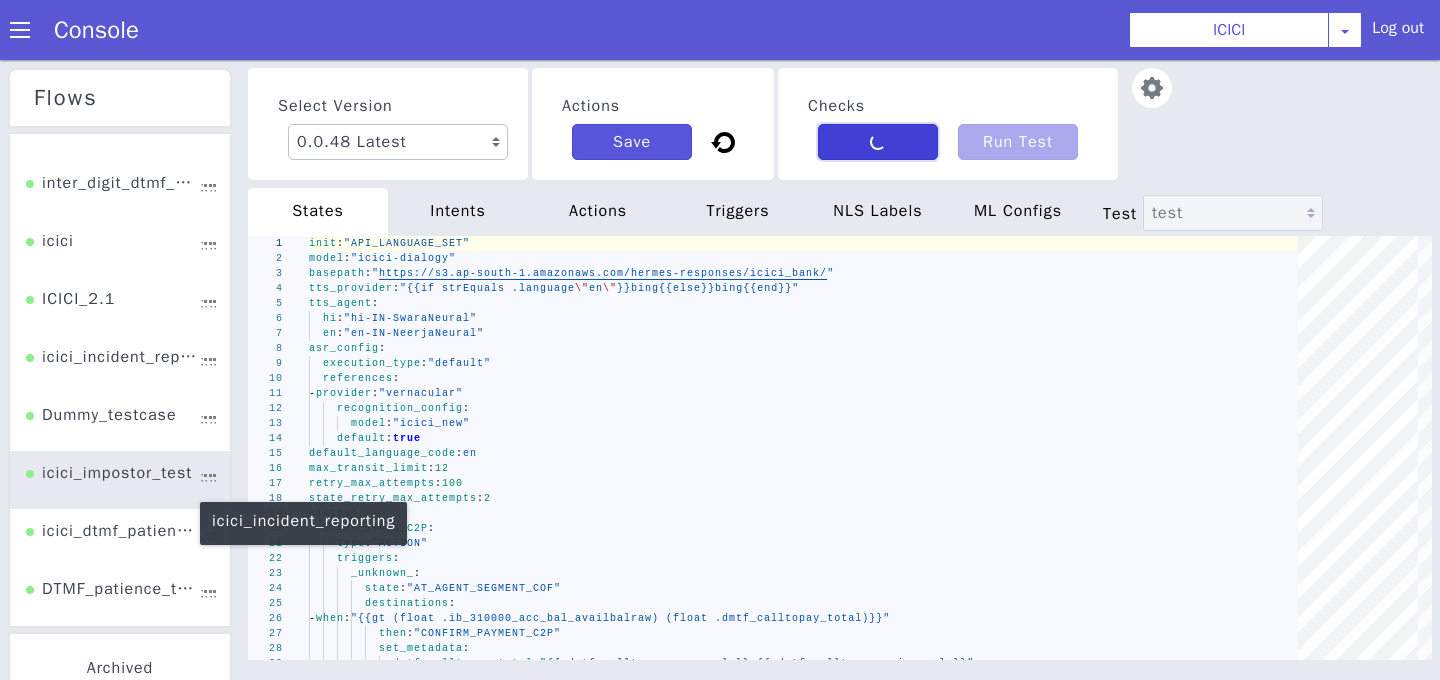 scroll, scrollTop: 337, scrollLeft: 0, axis: vertical 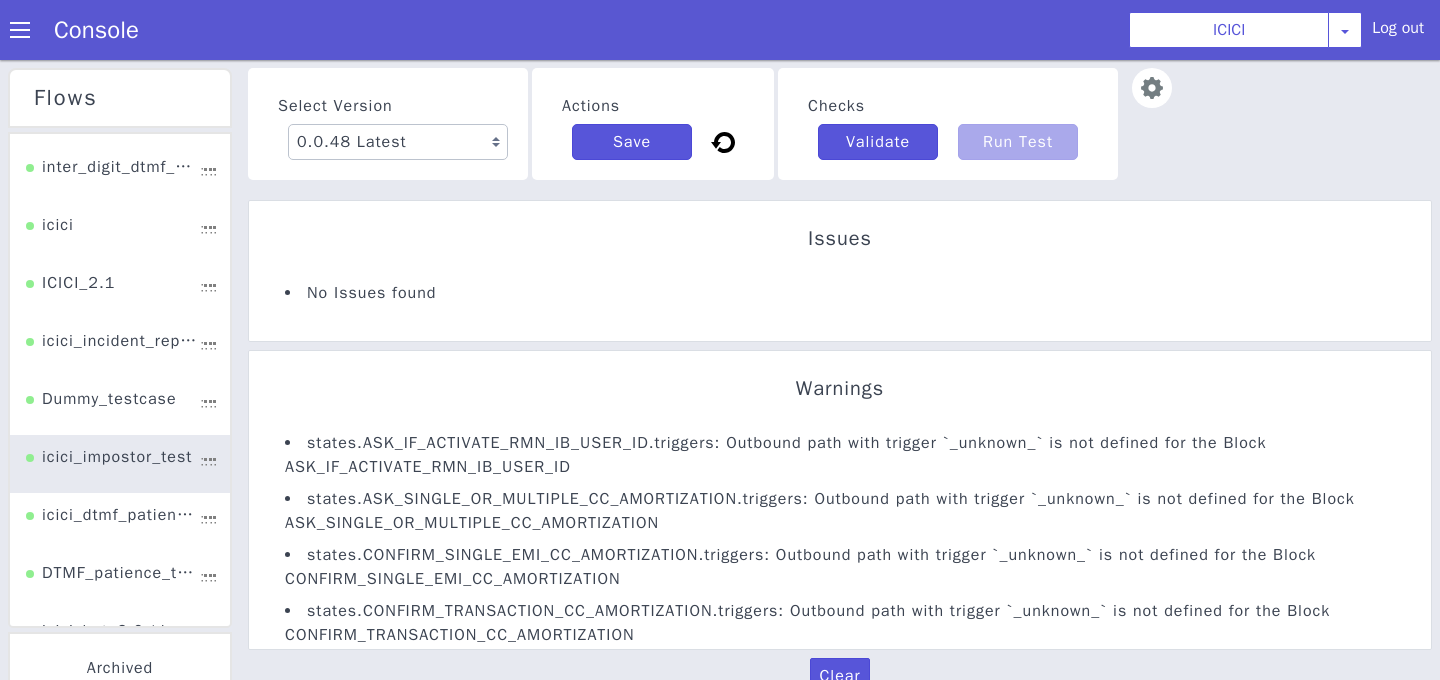 click at bounding box center [1229, 281] 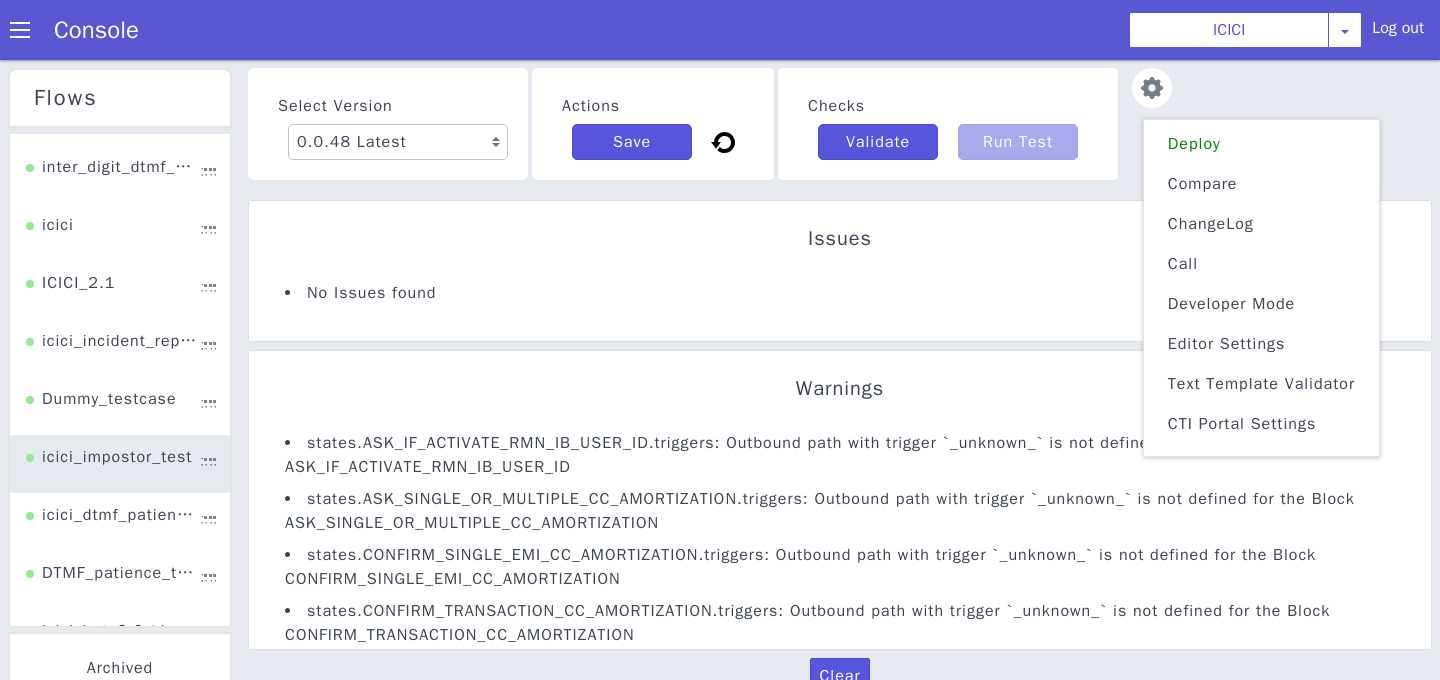 click on "Deploy" at bounding box center (901, 933) 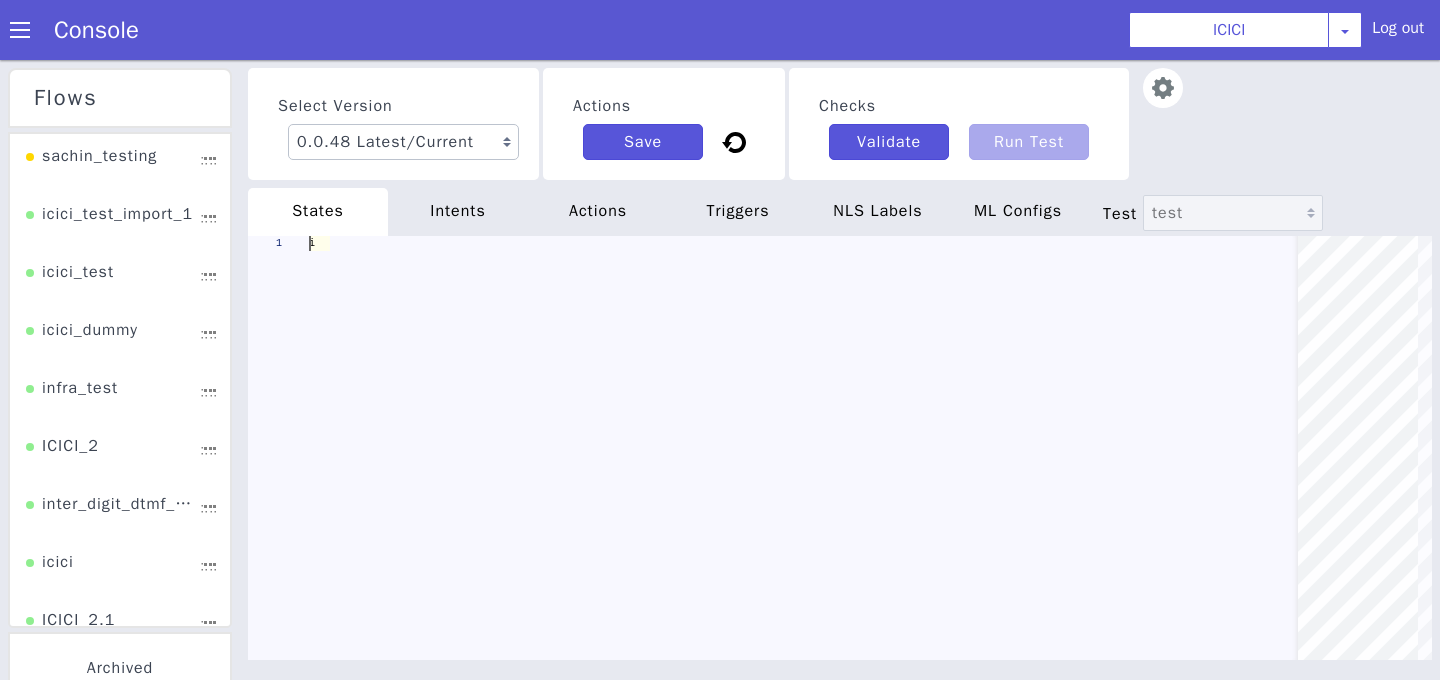 scroll, scrollTop: 0, scrollLeft: 0, axis: both 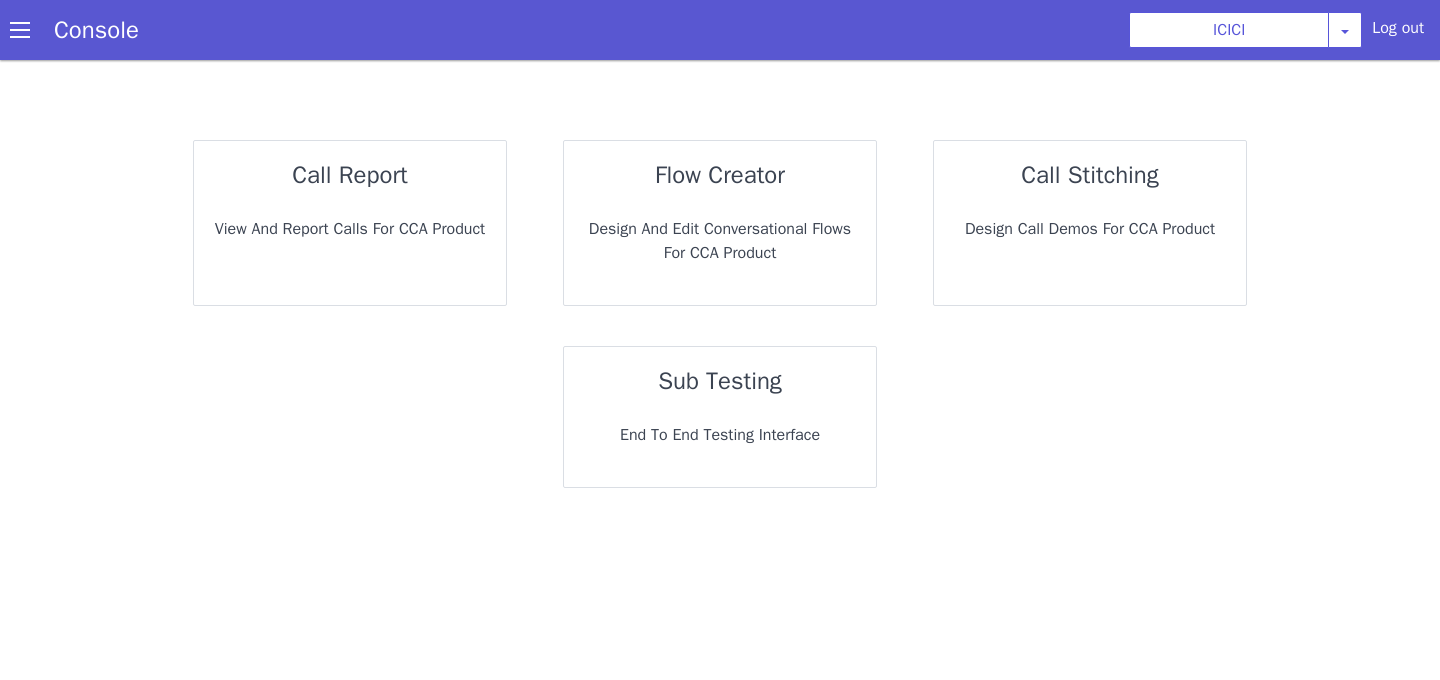 click on "sub testing End to End Testing Interface" at bounding box center (720, 417) 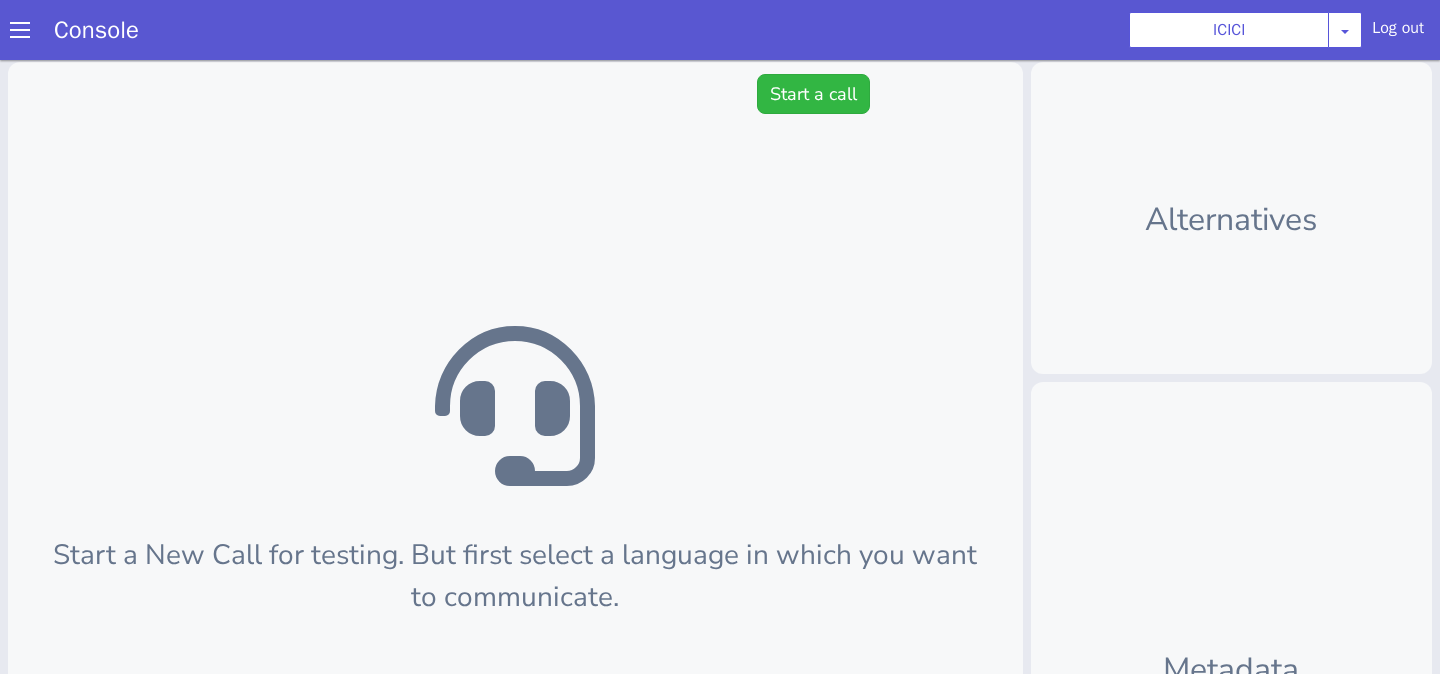 scroll, scrollTop: 0, scrollLeft: 0, axis: both 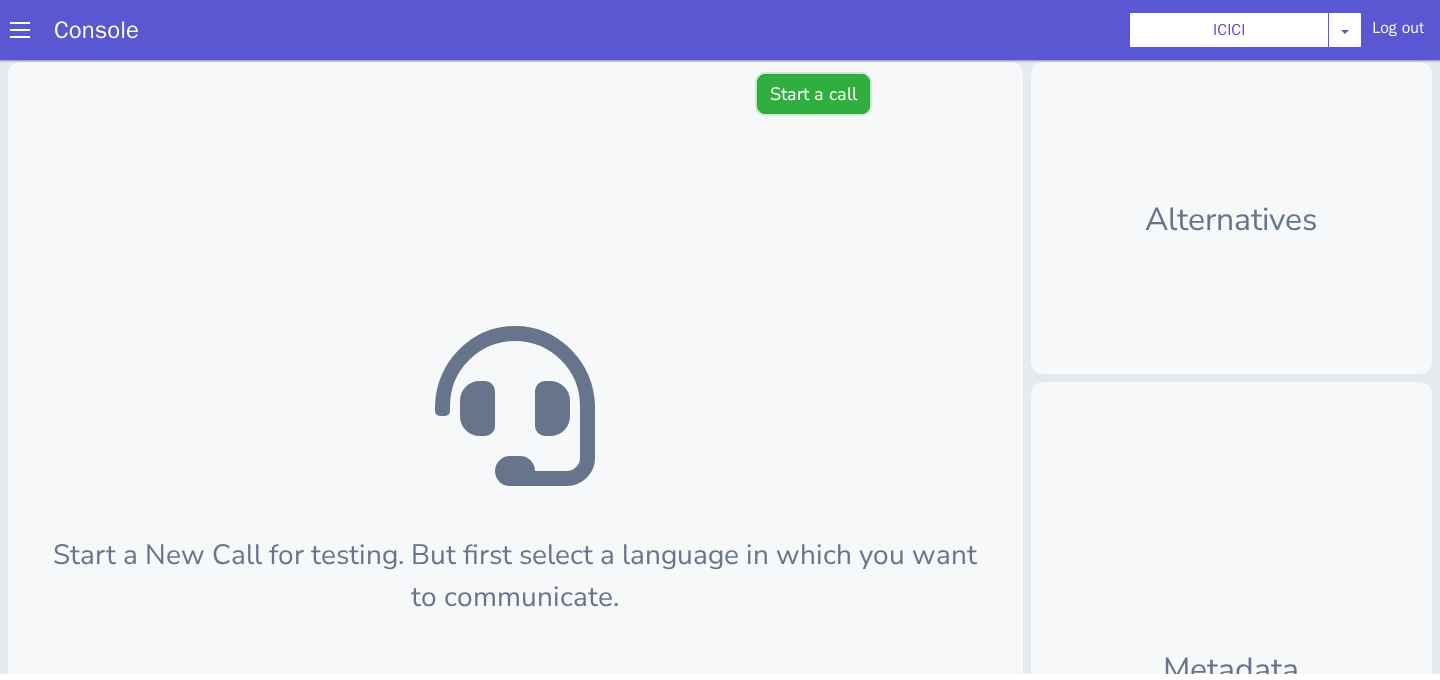 click on "Start a call" at bounding box center (813, 94) 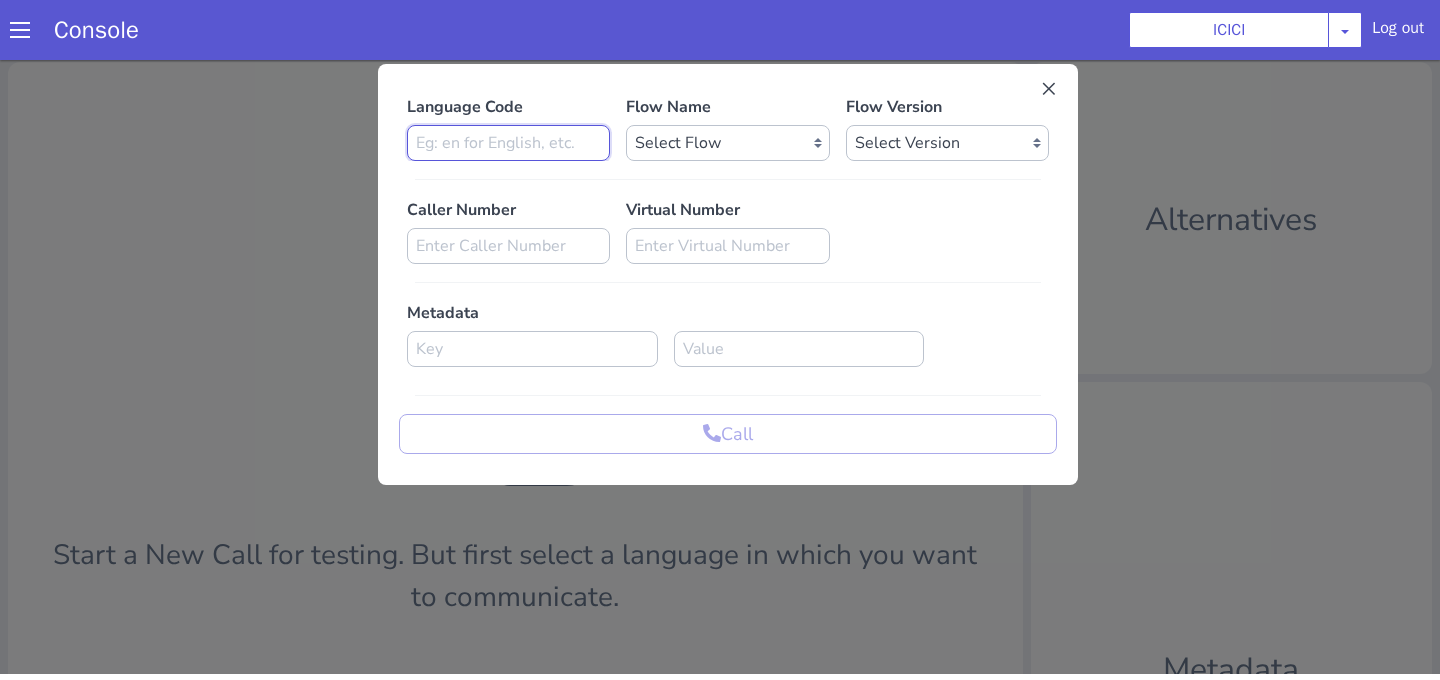click at bounding box center [508, 143] 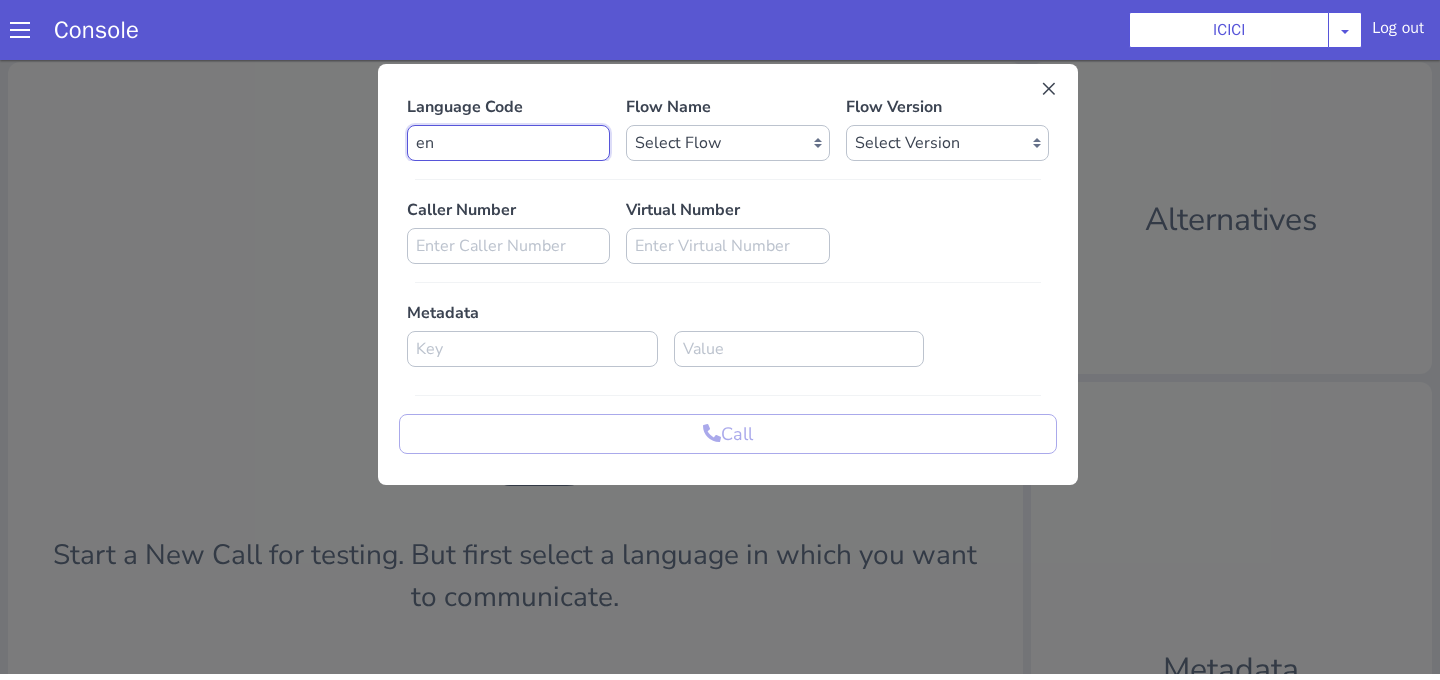 type on "en" 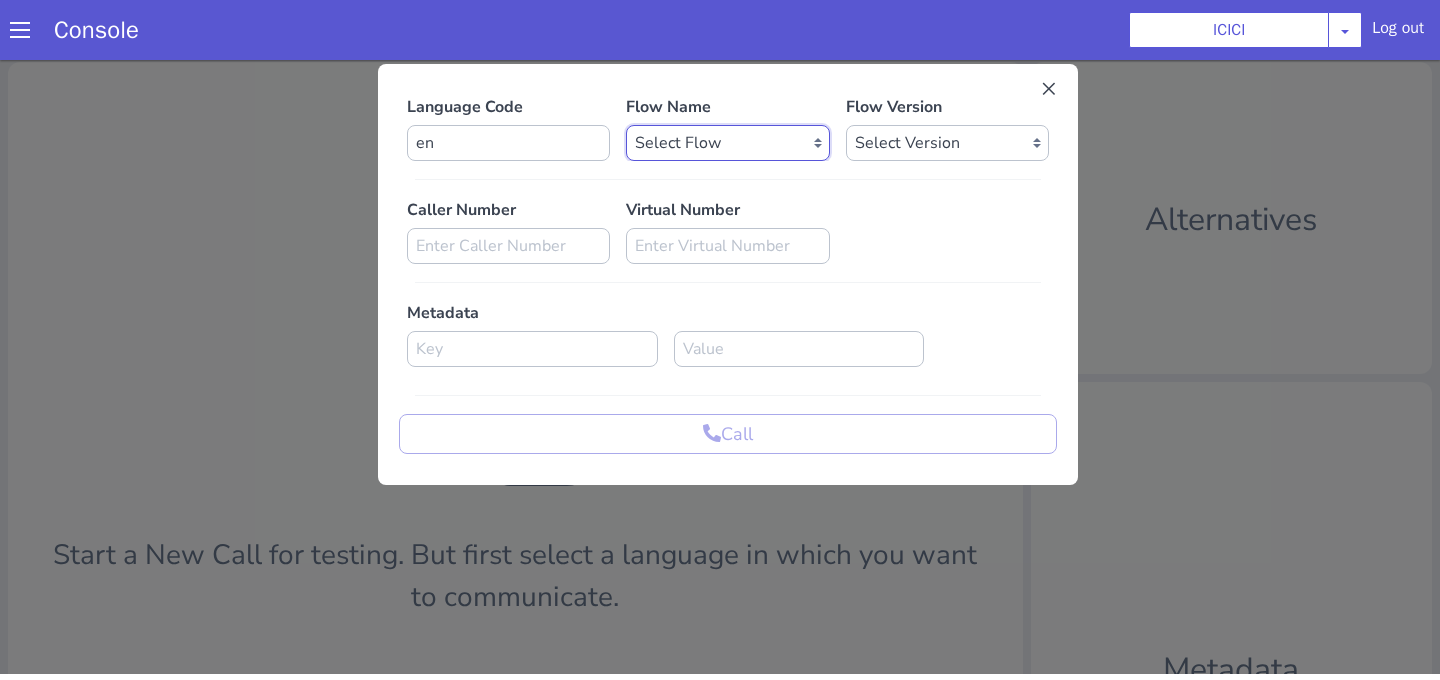 click on "Select Flow [PERSON] icici_test_import_1 icici_test icici_dummy infra_test ICICI_2 inter_digit_dtmf_wait_test icici ICICI_2.1 icici_incident_reporting Dummy_testcase icici_impostor_test icici_dtmf_patience_test DTMF_patience_test_bot icici_bot_2.0 (dropped) icici_cdbc_modification icici_migration phase_5 icici_lic_ipo icici_temp icici_outbound icici_poc_sip_trunking icici_prod_sync_temp icici_CC_limit_enhancement icici_farmer_bot icici_farmer_bot_hindi icici_hi icici_dialogy" at bounding box center [727, 143] 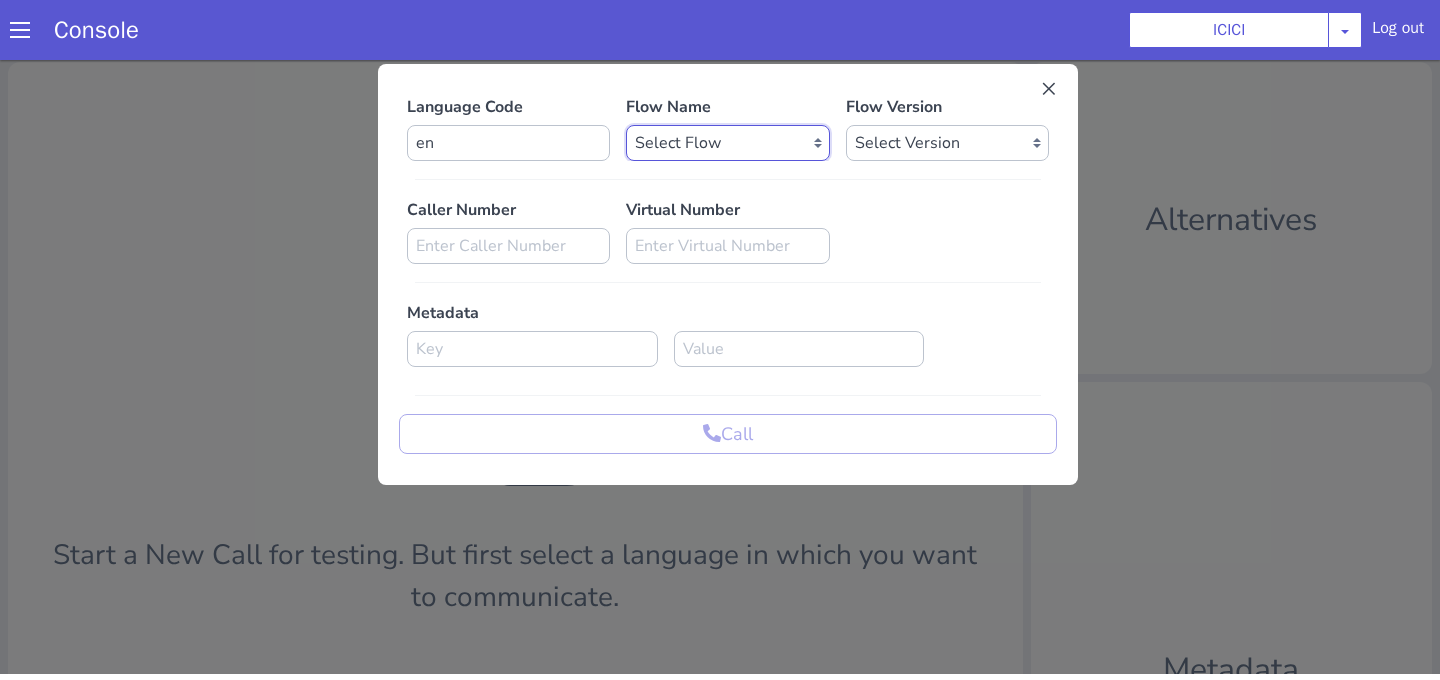 select on "b03a4faf-32c3-4c7e-b817-7f3662e43ade" 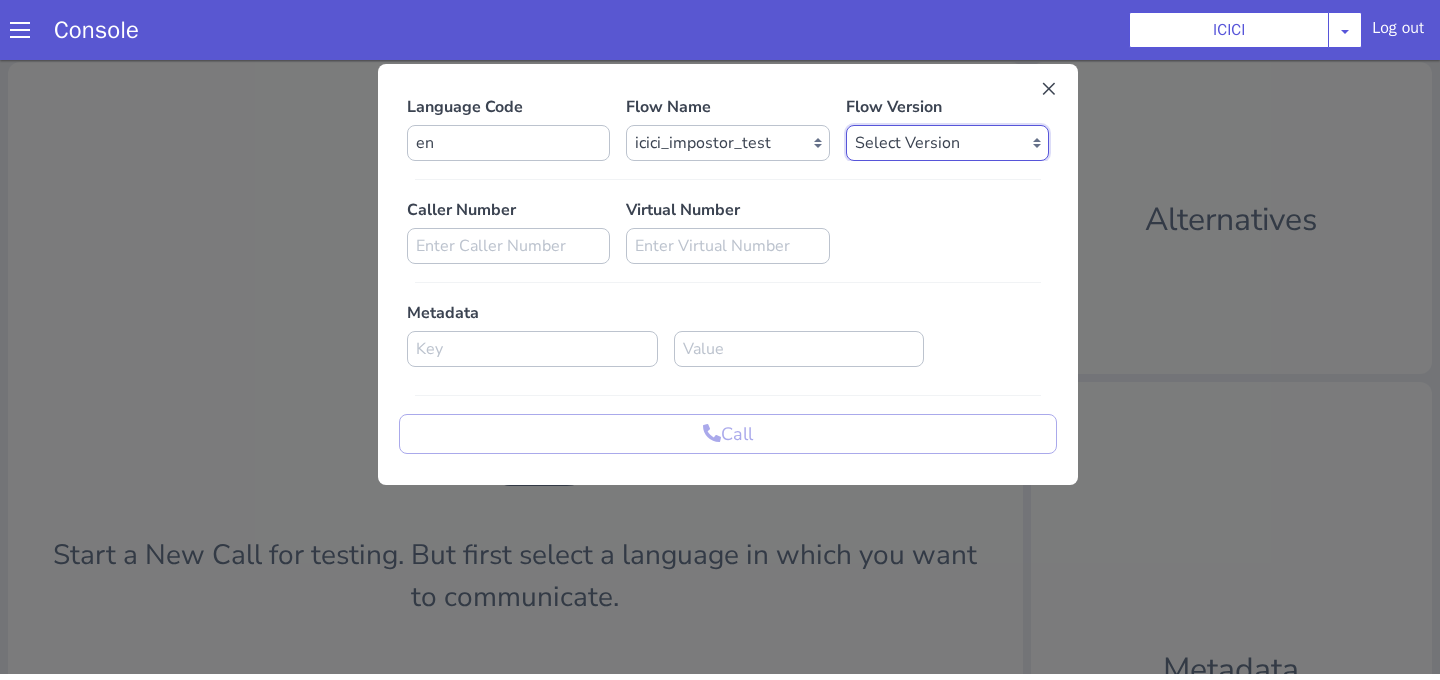 click on "Select Version 0.0.48 0.0.47 0.0.46 0.0.45 0.0.44 0.0.43 0.0.42 0.0.41 0.0.40 0.0.39 0.0.38 0.0.37 0.0.36 0.0.35 0.0.34 0.0.33 0.0.32 0.0.31 0.0.30 0.0.29 0.0.28 0.0.27 0.0.26 0.0.25 0.0.24 0.0.23 0.0.22 0.0.21 0.0.20 0.0.19 0.0.18 0.0.17 0.0.16 0.0.15 0.0.14 0.0.13 0.0.12 0.0.11 0.0.10 0.0.9 0.0.8 0.0.7 0.0.6 0.0.5 0.0.4 0.0.3 0.0.2 0.0.1" at bounding box center (947, 143) 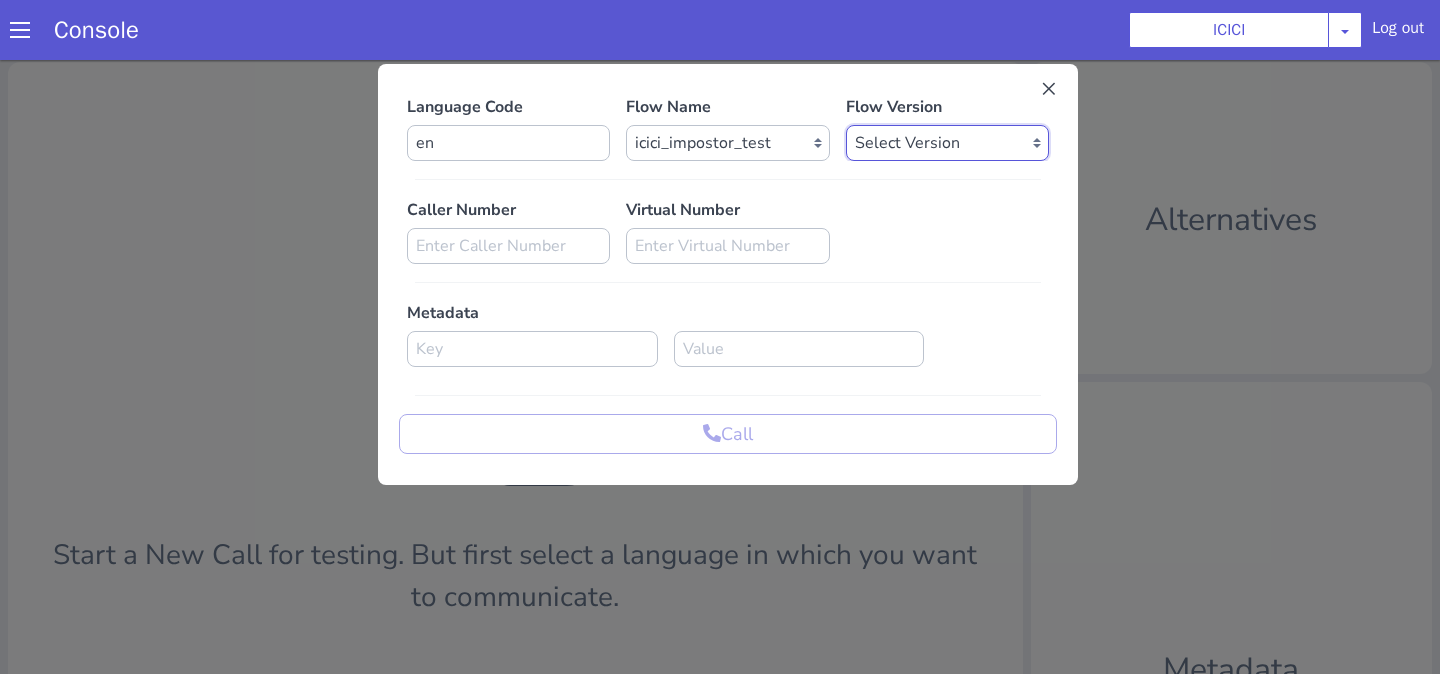 select on "0.0.48" 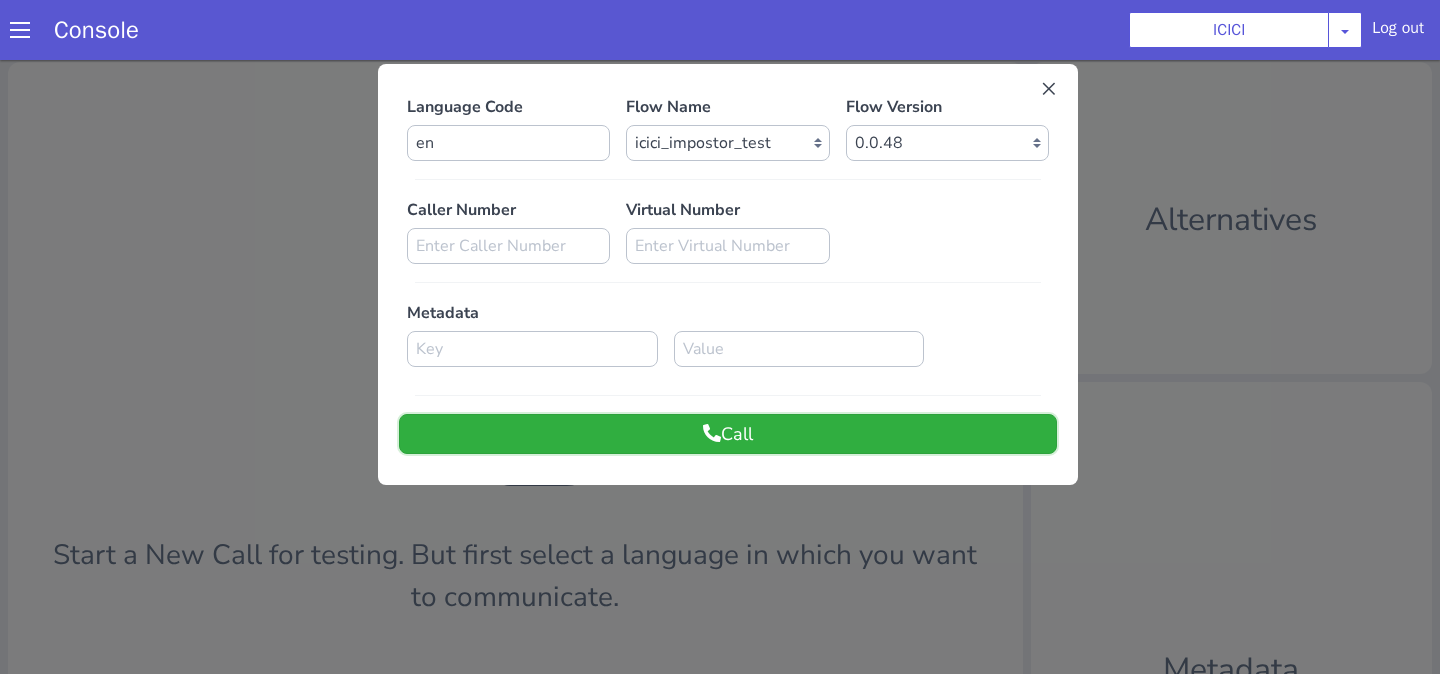 click on "Call" at bounding box center (728, 434) 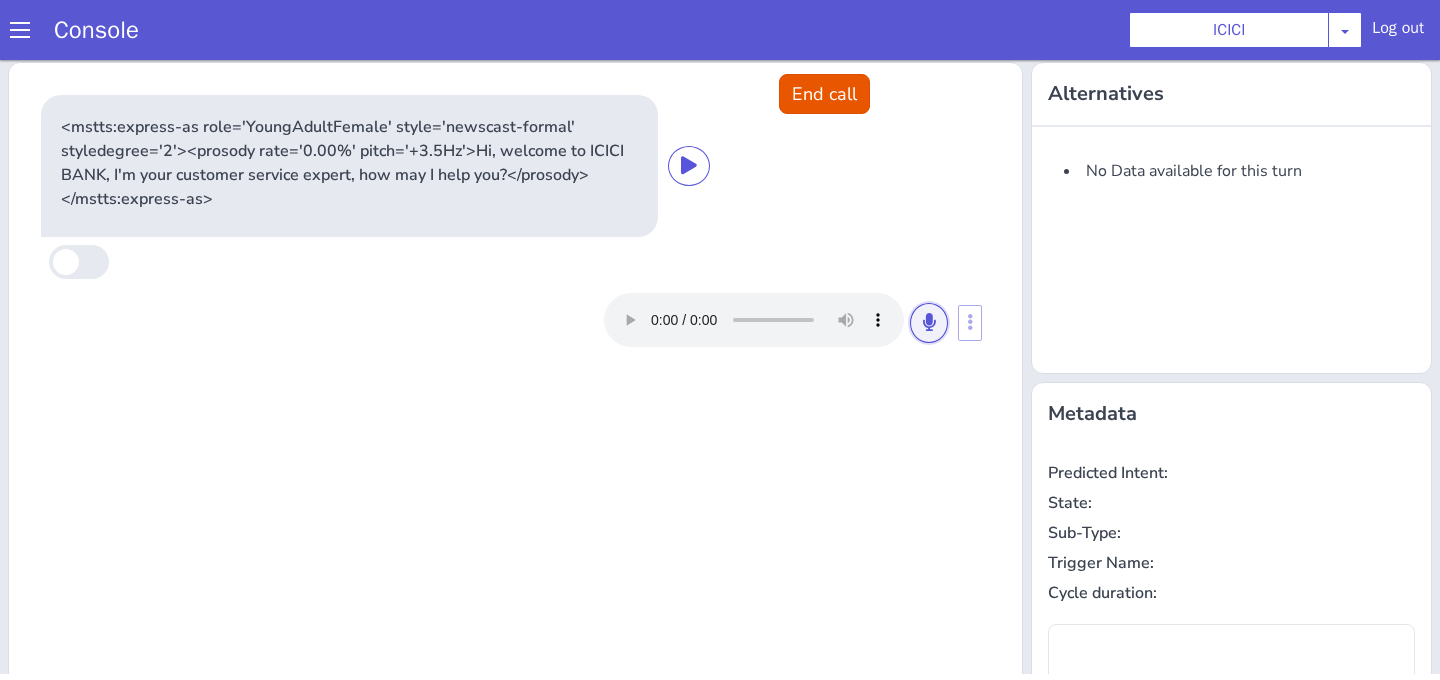 click at bounding box center (929, 322) 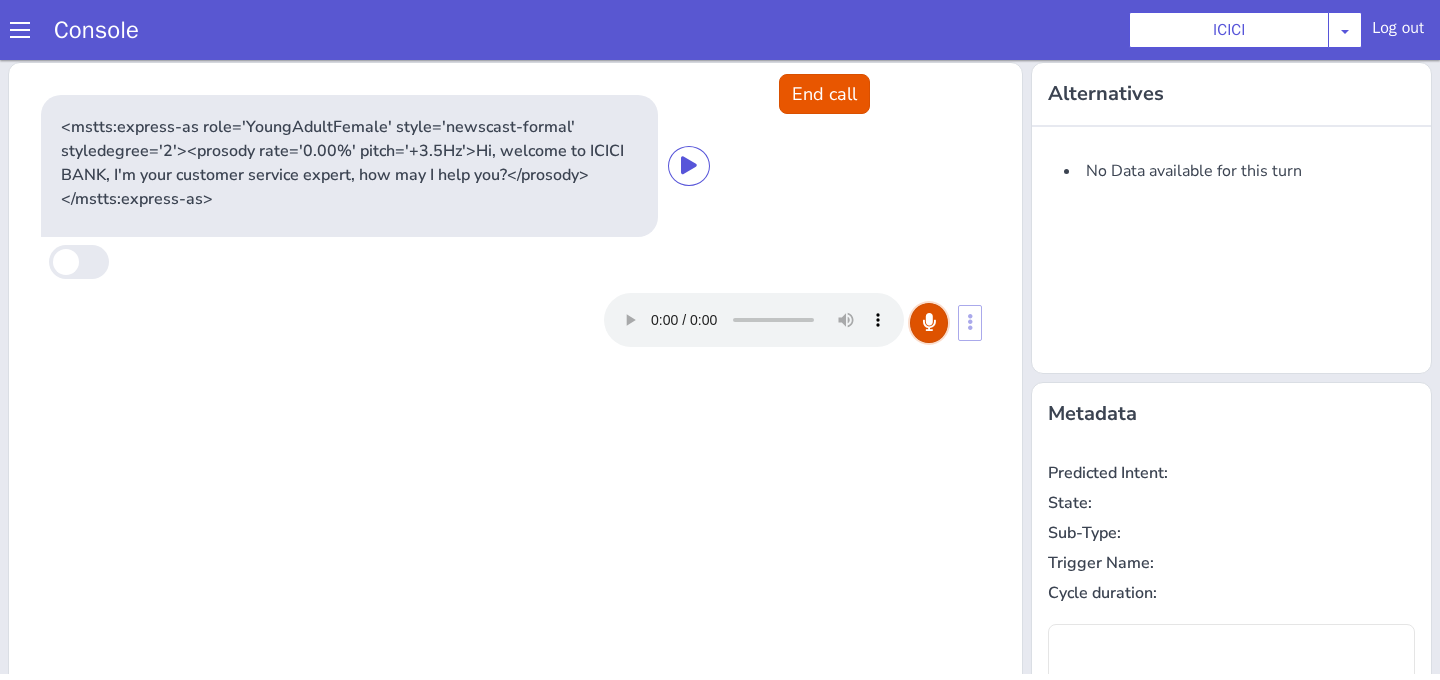 click at bounding box center (929, 322) 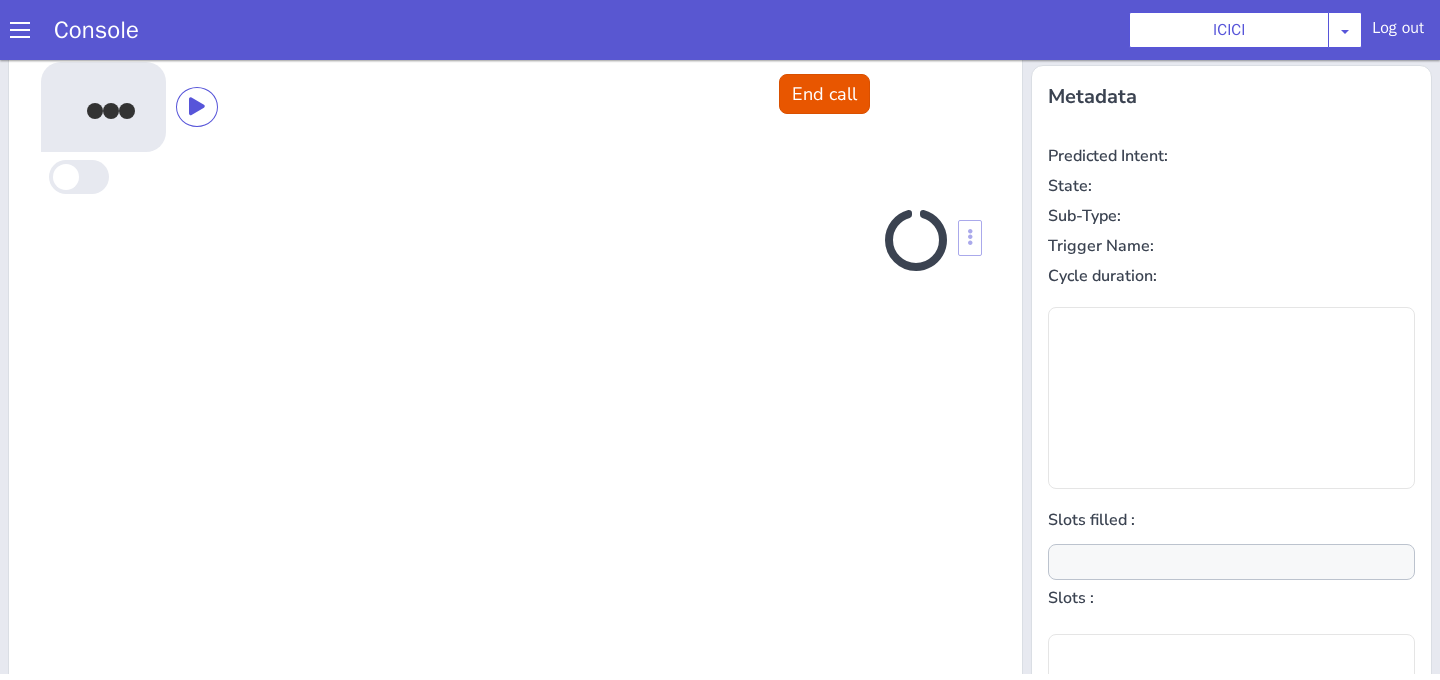 scroll, scrollTop: 97, scrollLeft: 0, axis: vertical 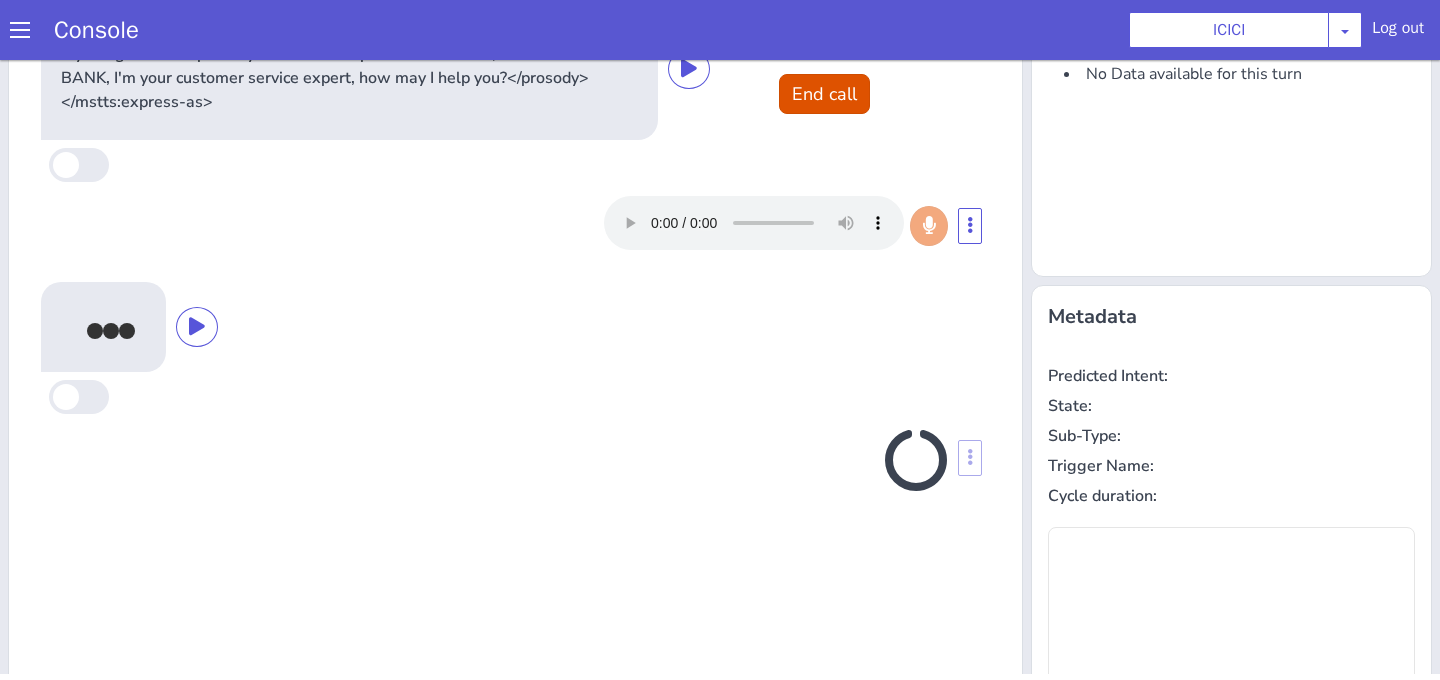 type on "null" 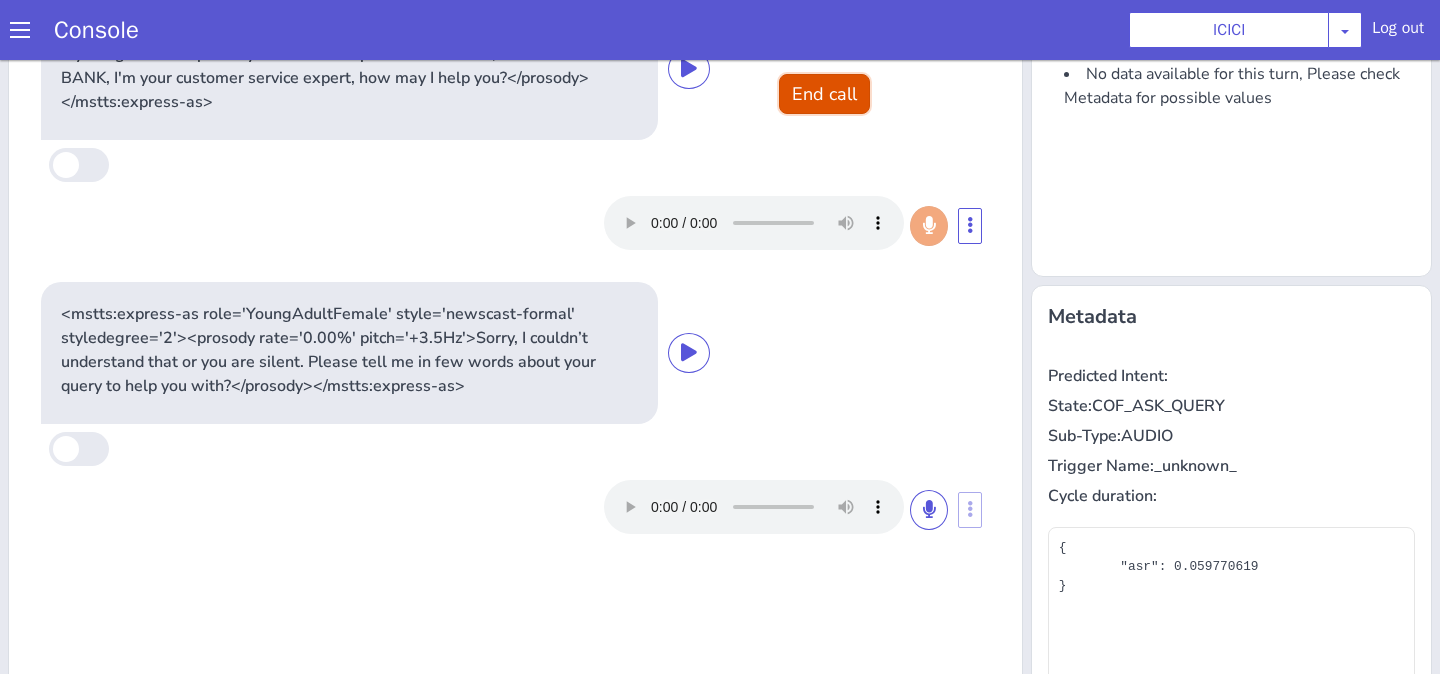 click on "End call" at bounding box center [824, 94] 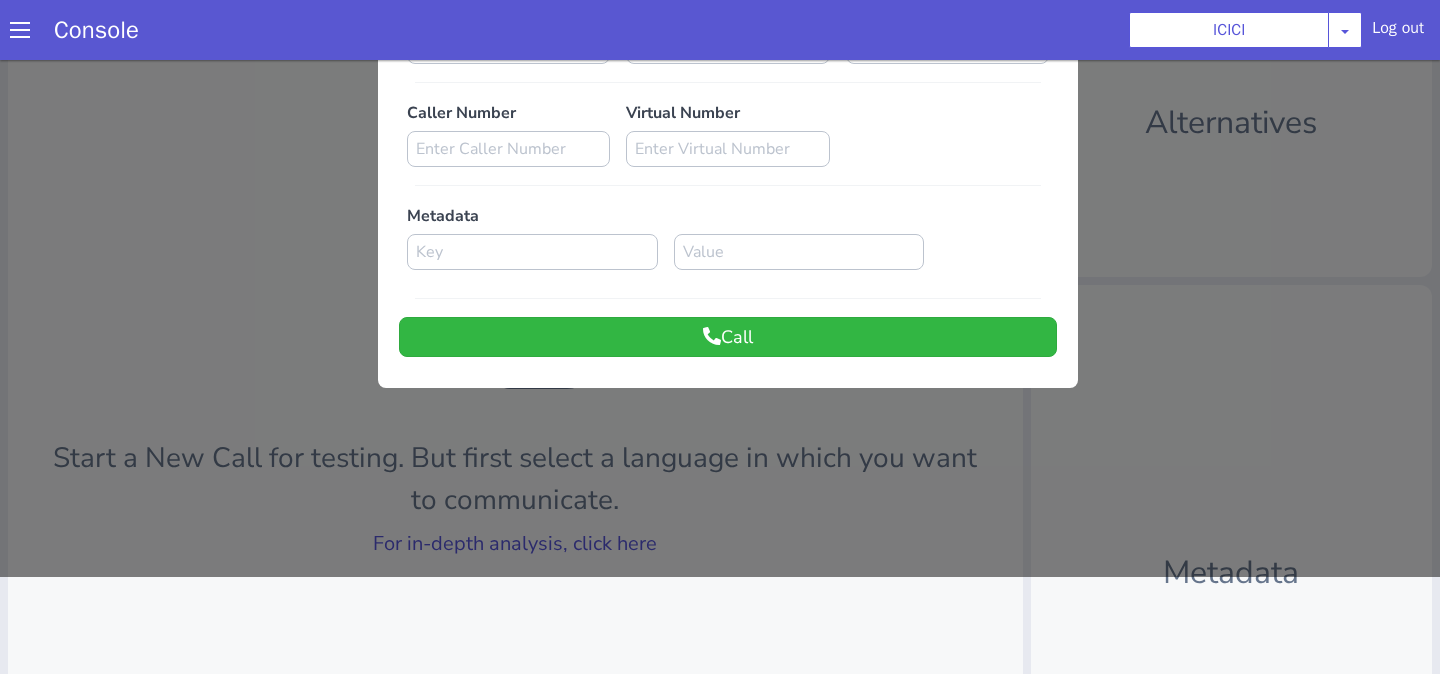 click at bounding box center [720, 267] 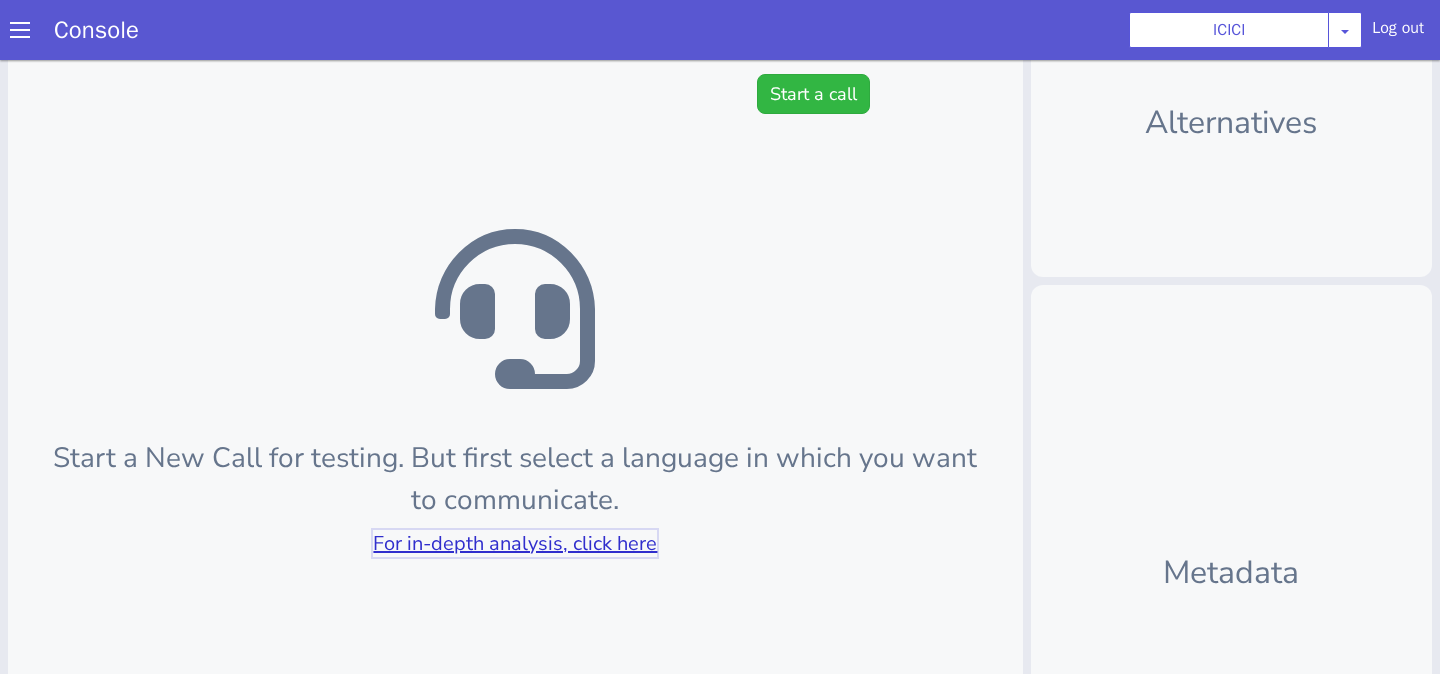 click on "For in-depth analysis, click here" at bounding box center [515, 543] 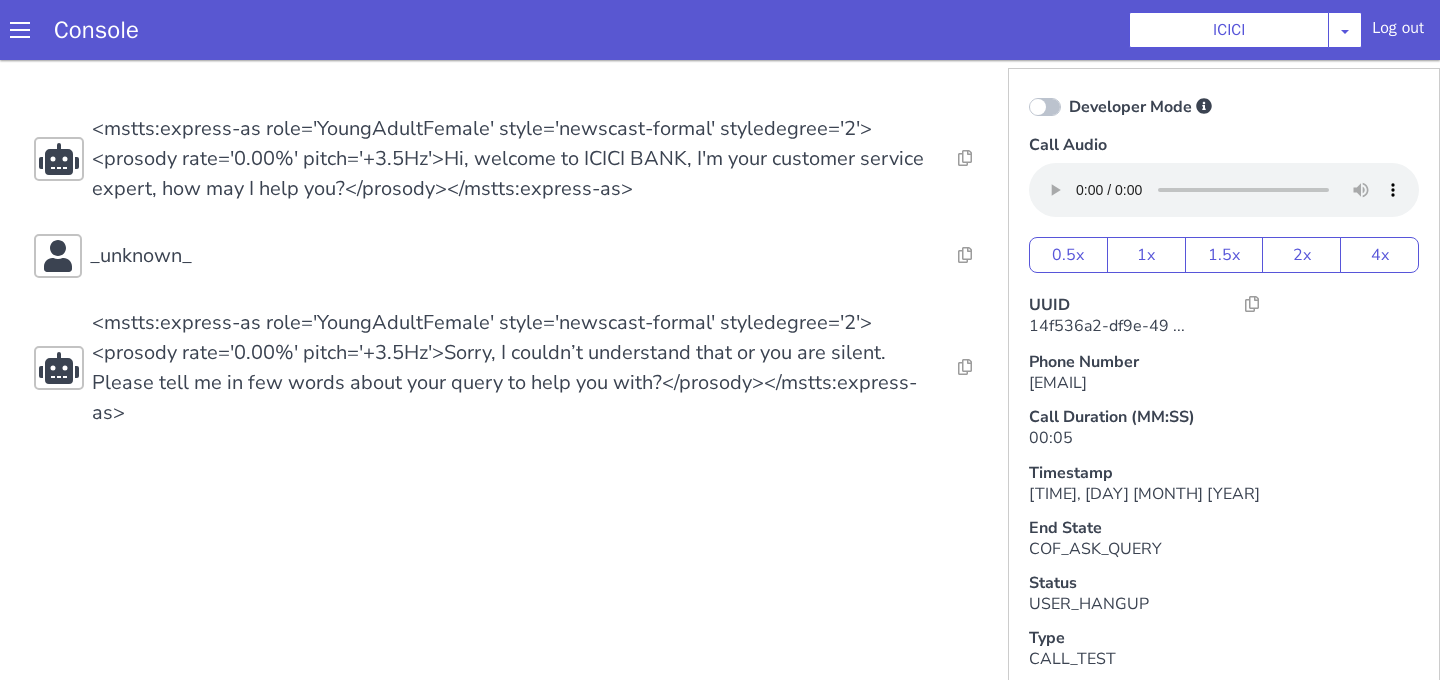 scroll, scrollTop: 0, scrollLeft: 0, axis: both 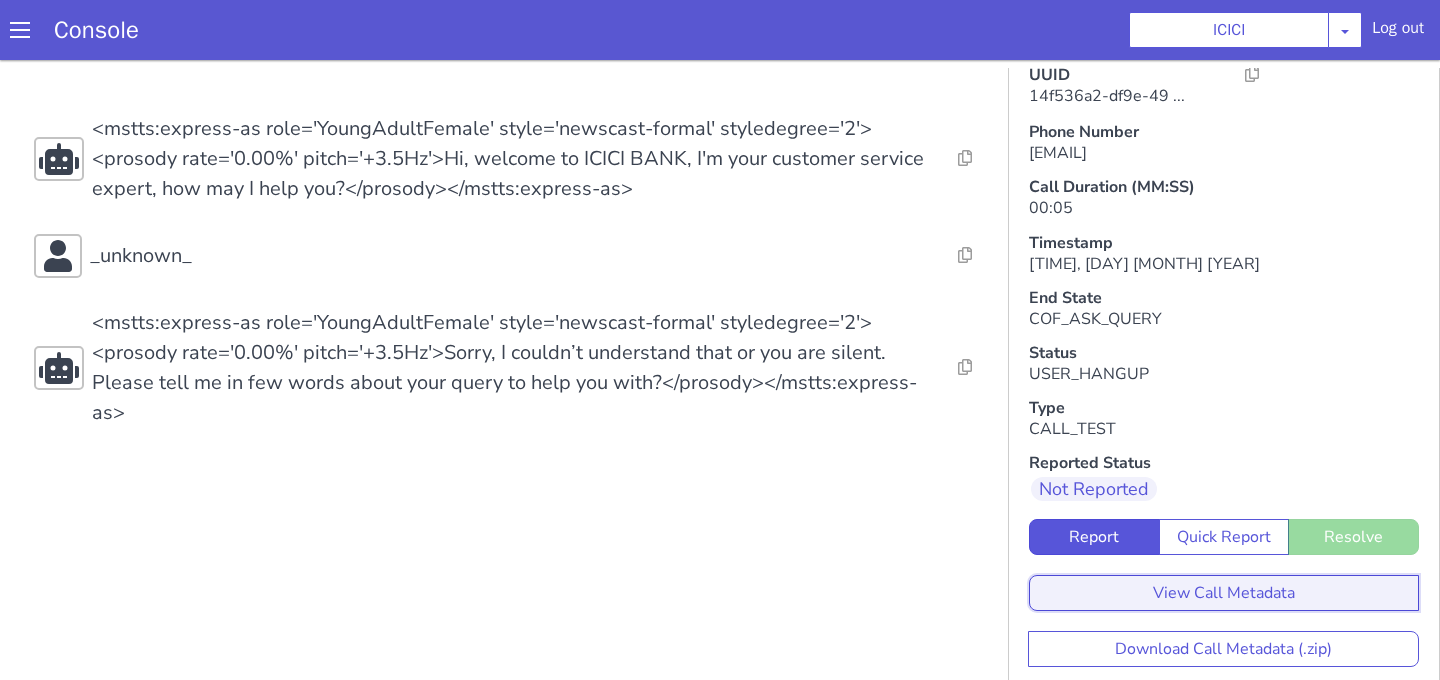 click on "View Call Metadata" at bounding box center (1224, 593) 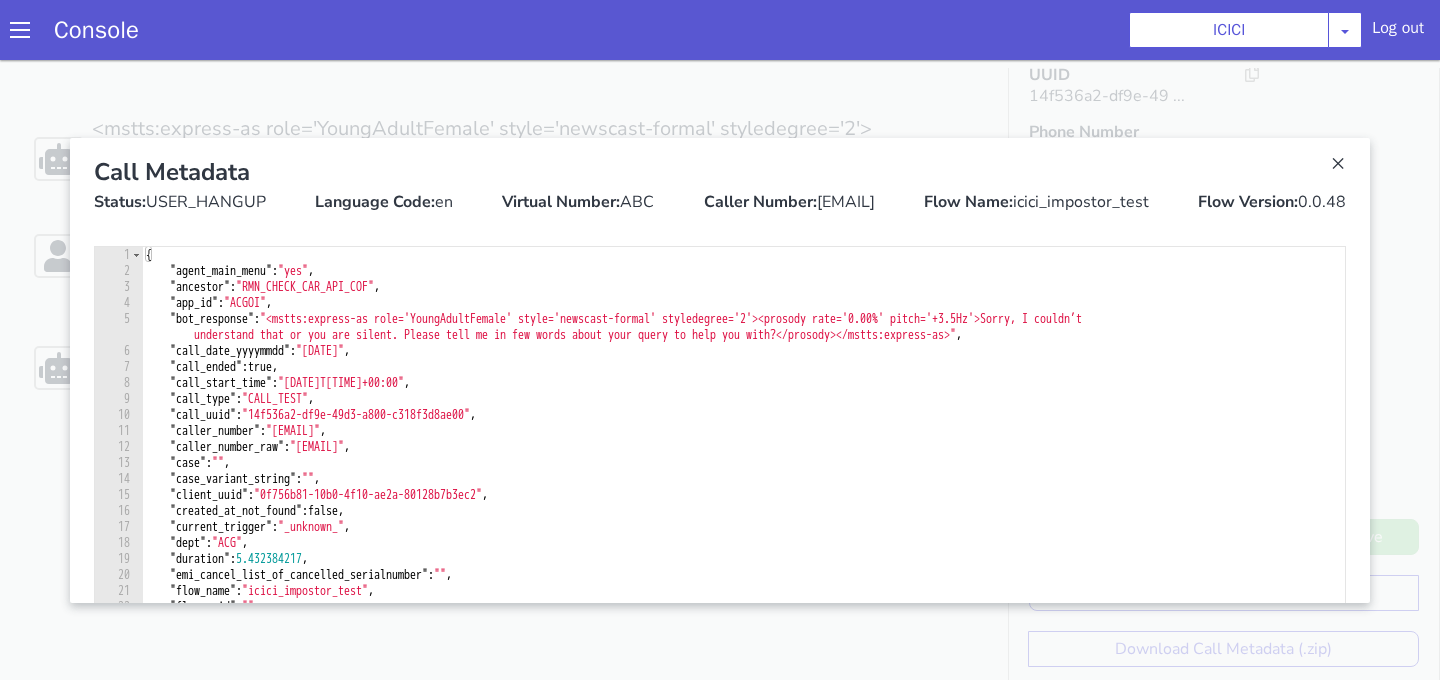 click on "Console ICICI AO Smith Airtel DTH Pilot Airtel POC Alice Blue NT Aliceblue American Finance - US Apollo Apollo 24*7 Application - Collections ArchiveClient Auto NPS feedback Avaya Devconnect Axis Axis AMC Axis Outbound BAGIC BALIC BALIC Old 2 Bajaj Autofinance Bajaj Fin Banking Demo Barbeque Nation Buy Now Pay Later Cars24 Cashe Central Bank of India Charles Tyrwhitt Cholamandalam Finance Consumer Durables Coverfox Covid19 Helpline Credgenics CreditMate DPDzero DUMMY Data collection Demo - Collections Dish TV E2E_VB_PAMS_India ERCM Emeritus Eureka Forbes - LQ FFAM360 - US Familiarity Farming_Axis Finaccel Flipkart Flow Templates Fusion Microfinance Giorgos_TestBot Great Learning Grievance Bot HDB Finance HDFC HDFC Ergo HDFC Freedom CC HDFC Life Demo HDFC Securities Hathway Internet Hathway V2 Home Credit IBM IBM Banking Demo ICICI ICICI Bank Outbound ICICI Lombard Persistency ICICI Prudential ICICI securities ICICI_lombard IDFC - Test IDFC First Bank IFFCO Tokio Insurance Iffco Tokio Indiamart Indigo Jarvis" at bounding box center [720, 30] 